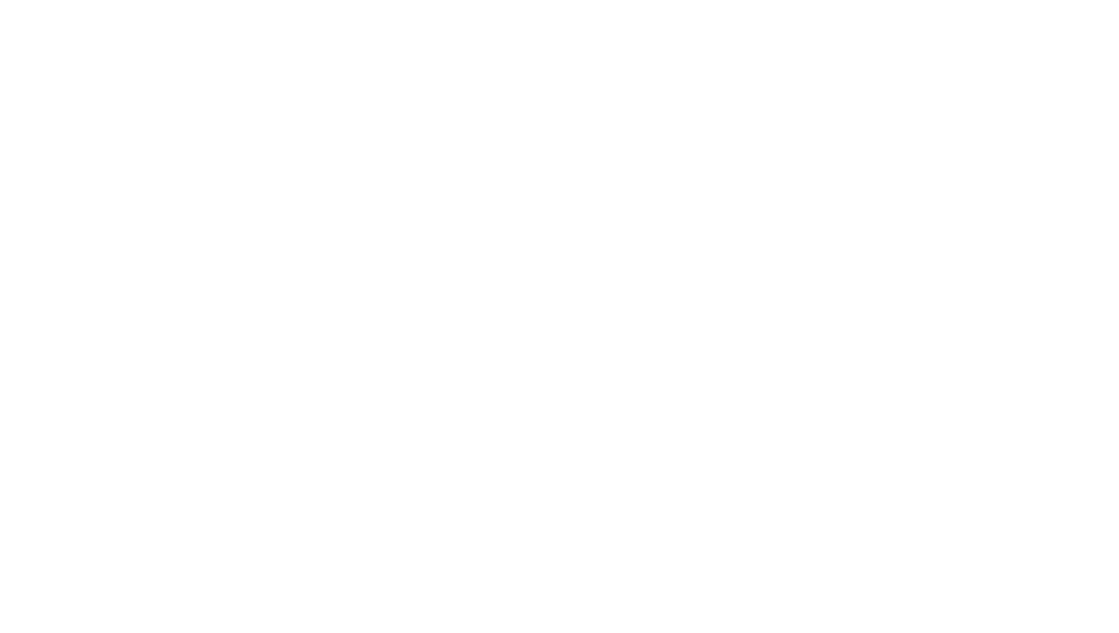 scroll, scrollTop: 0, scrollLeft: 0, axis: both 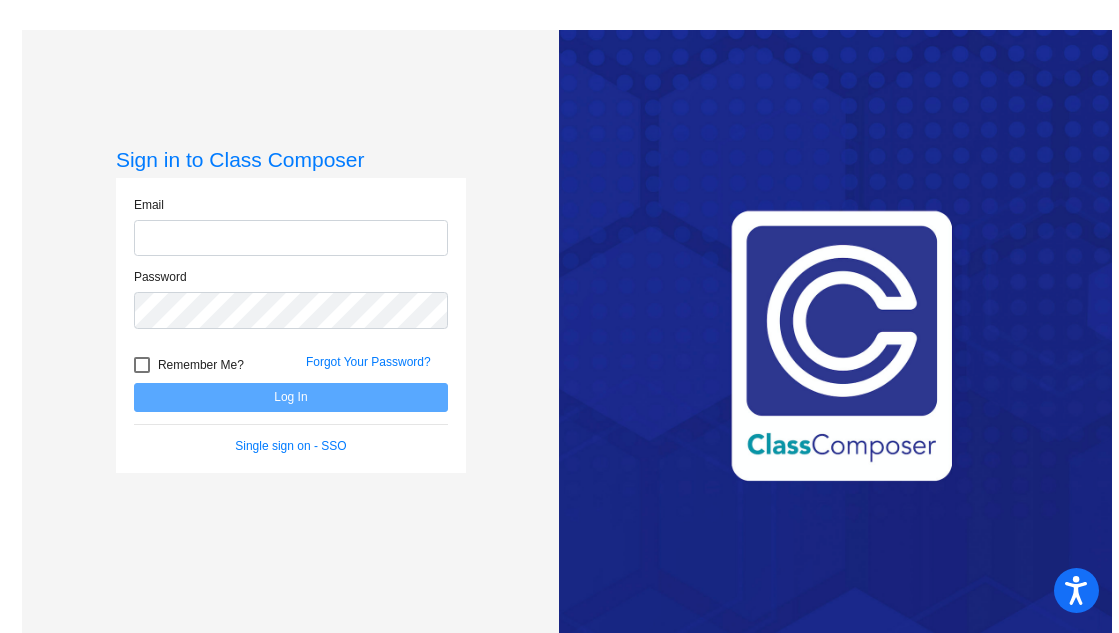 type on "[EMAIL]" 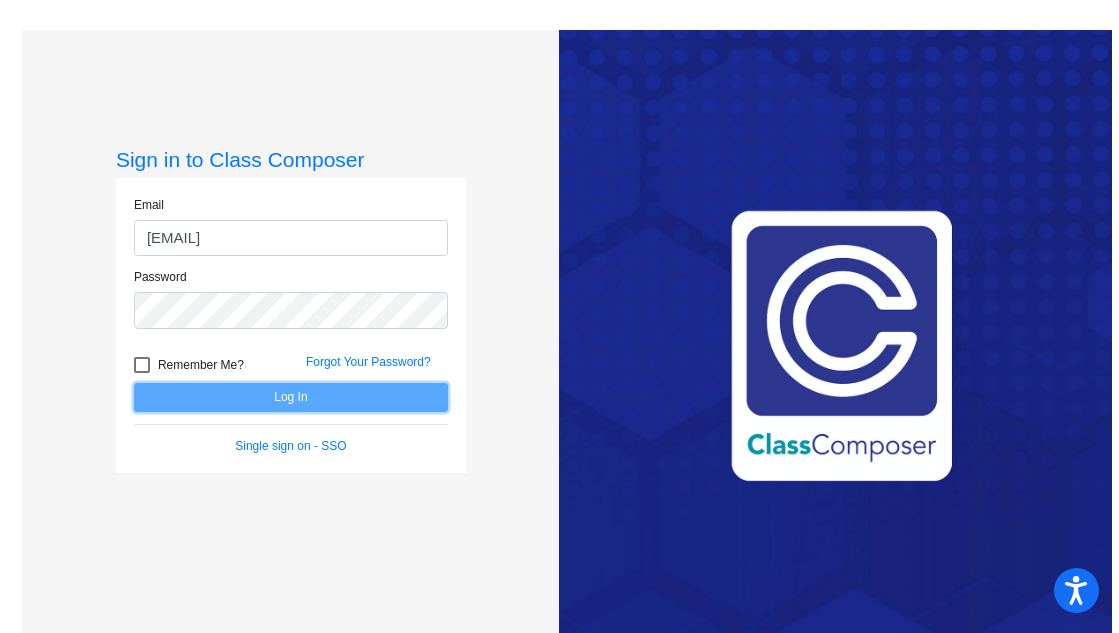 click on "Log In" 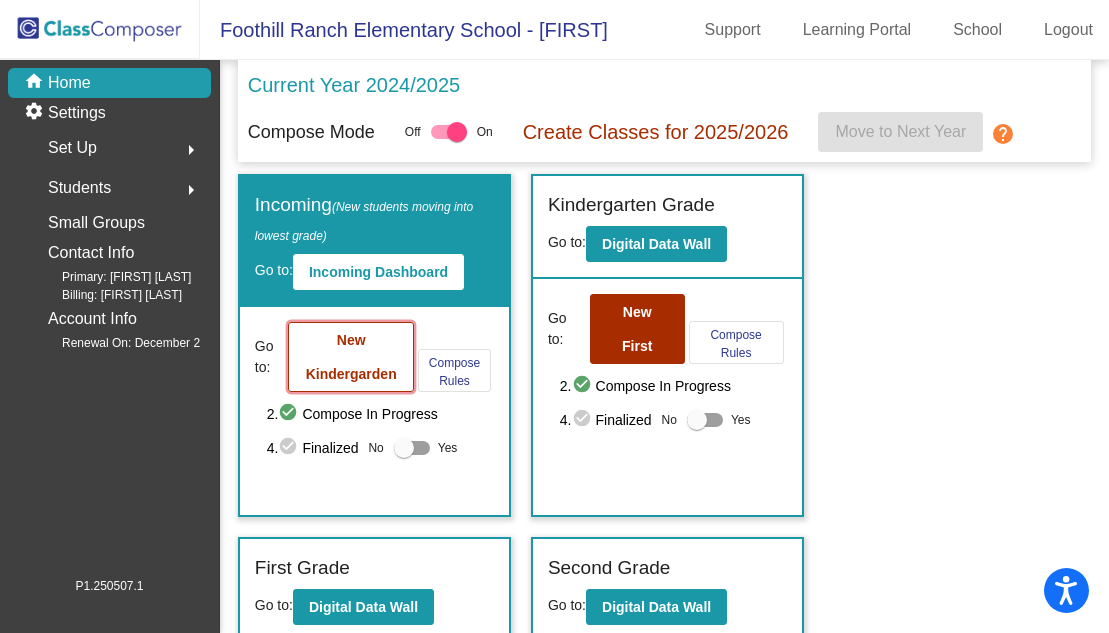 click on "New Kindergarden" 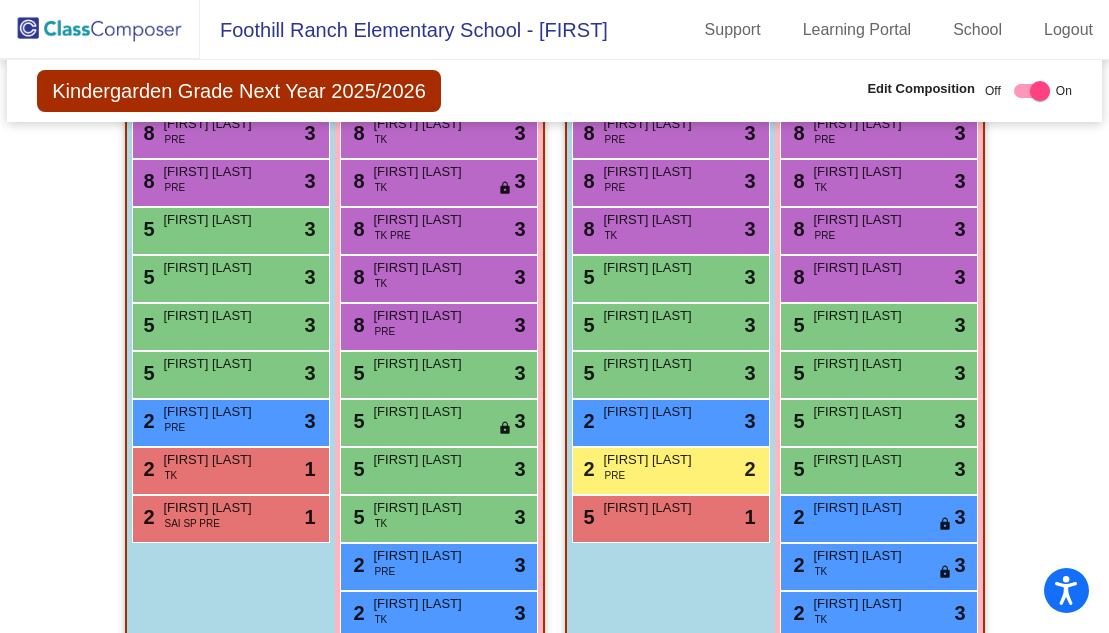 scroll, scrollTop: 1609, scrollLeft: 0, axis: vertical 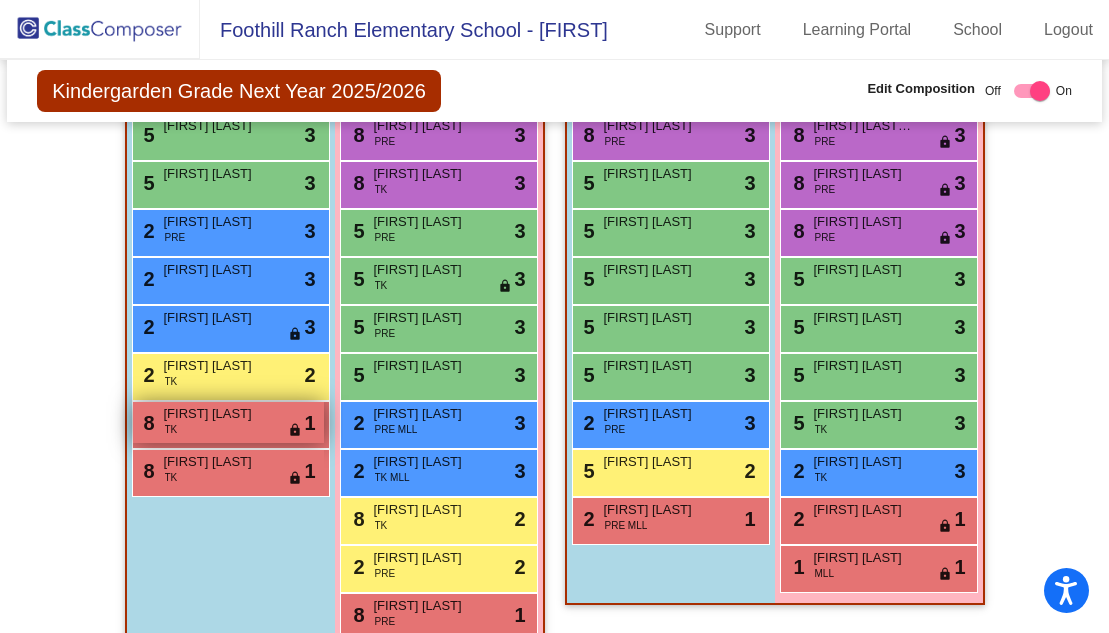 click on "[FIRST] [LAST]" at bounding box center [214, 414] 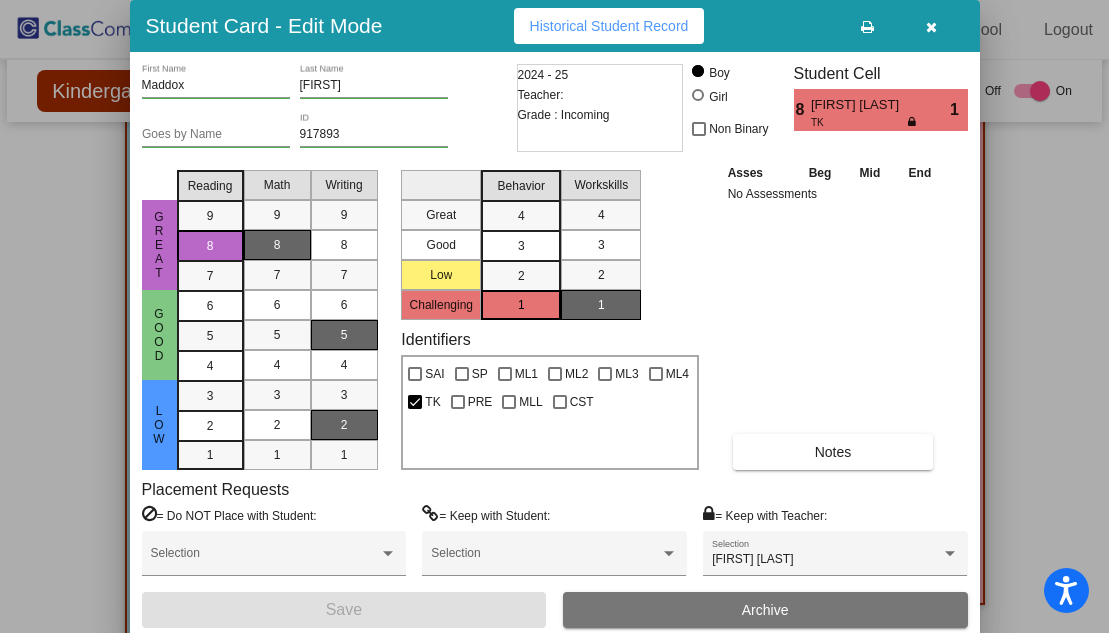 scroll, scrollTop: 0, scrollLeft: 0, axis: both 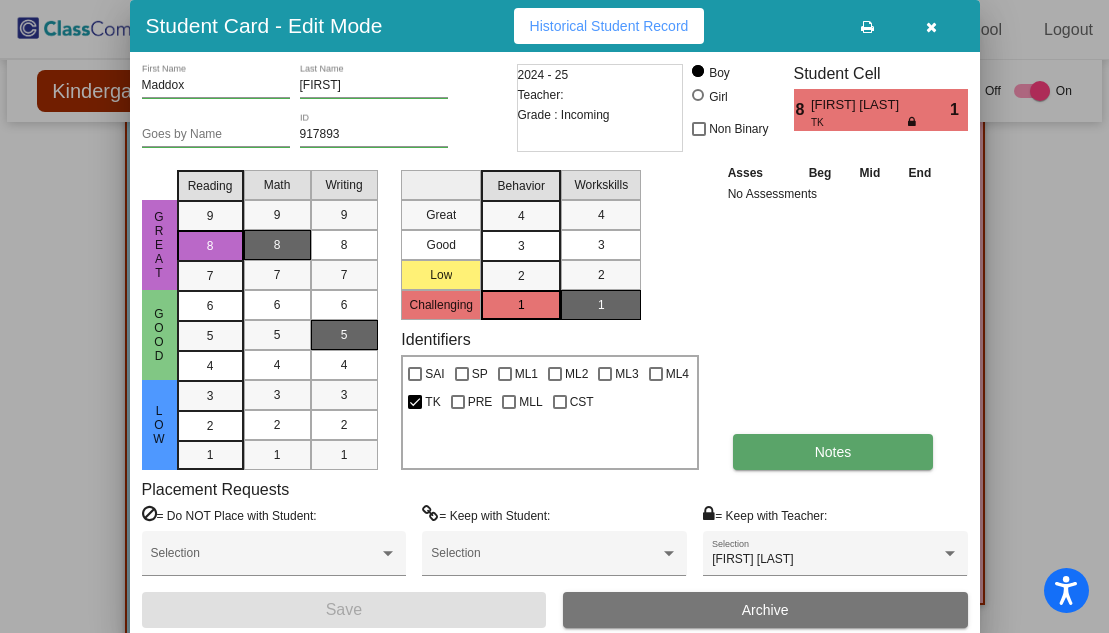 click on "Notes" at bounding box center (833, 452) 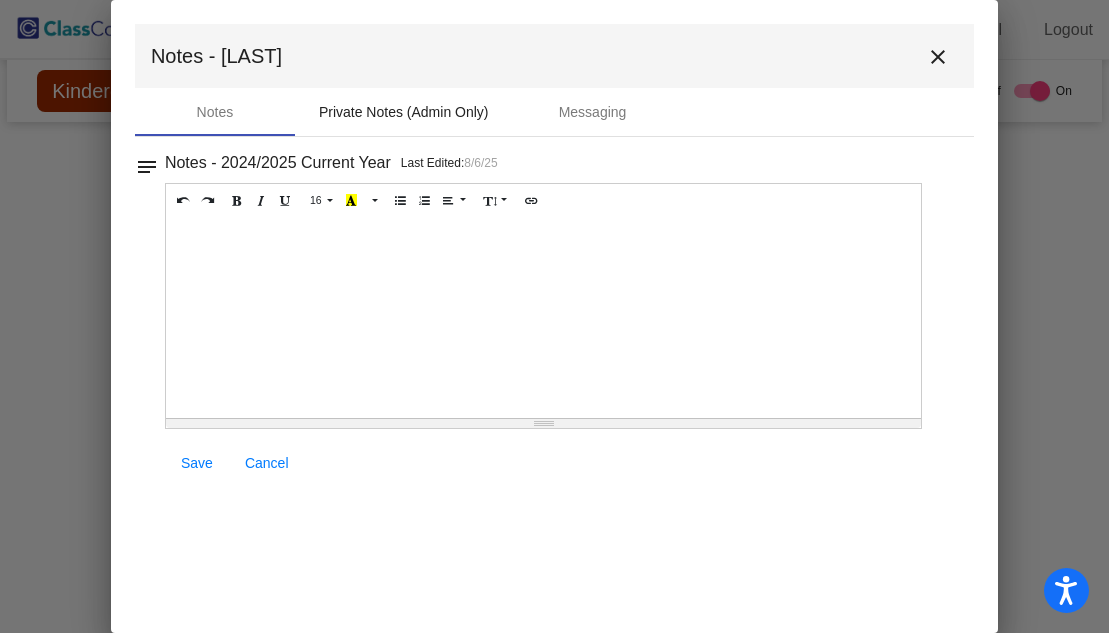 click on "Private Notes (Admin Only)" at bounding box center [404, 112] 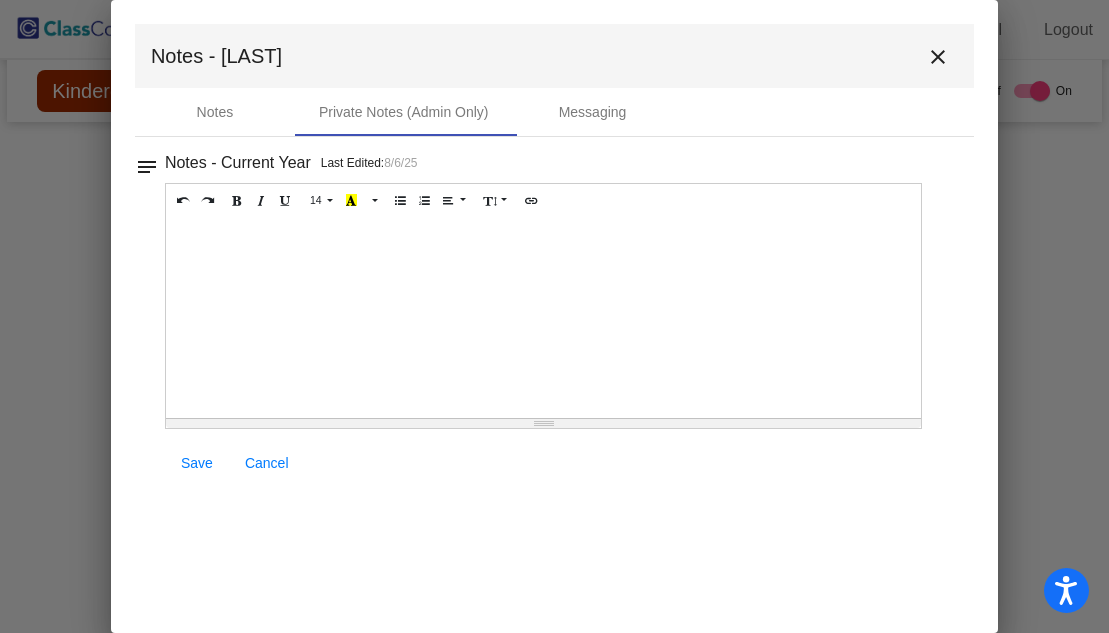click on "close" at bounding box center [938, 57] 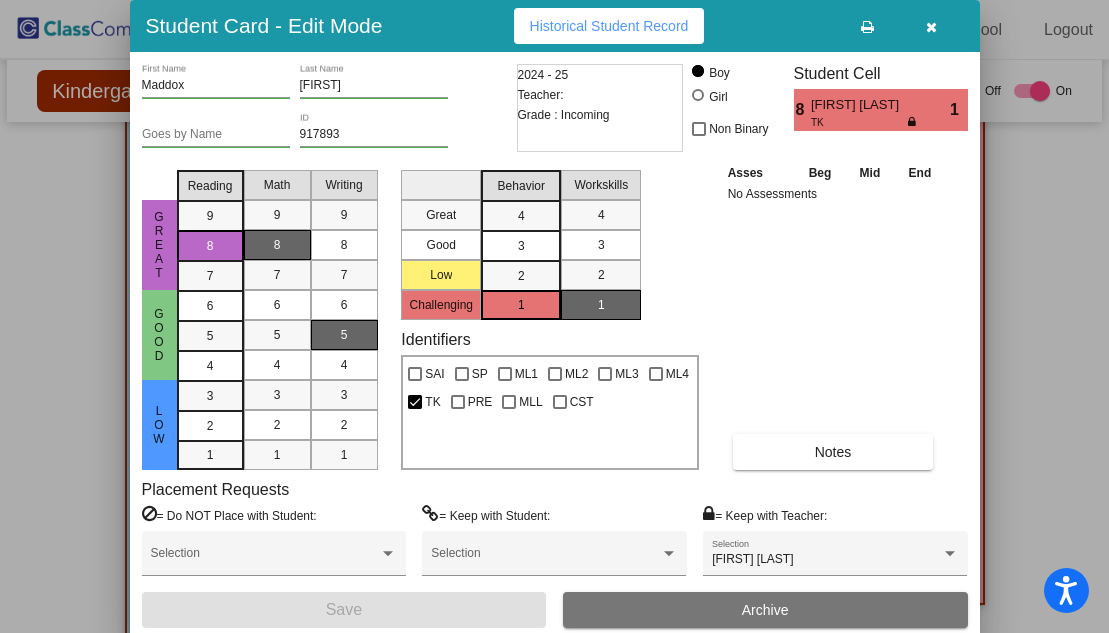 scroll, scrollTop: 0, scrollLeft: 0, axis: both 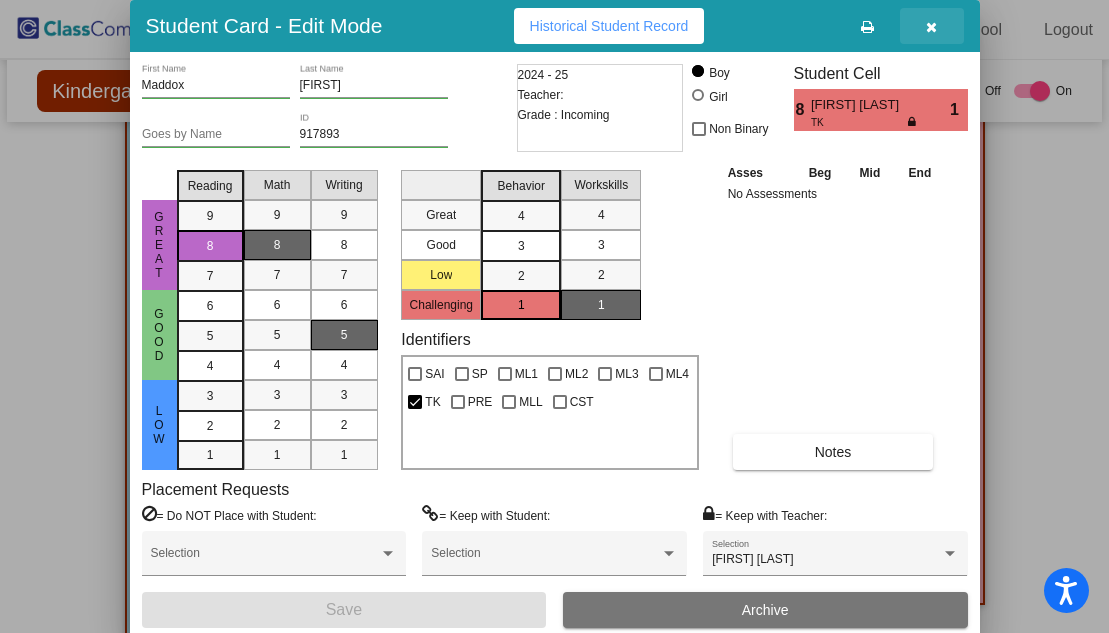 click at bounding box center [931, 27] 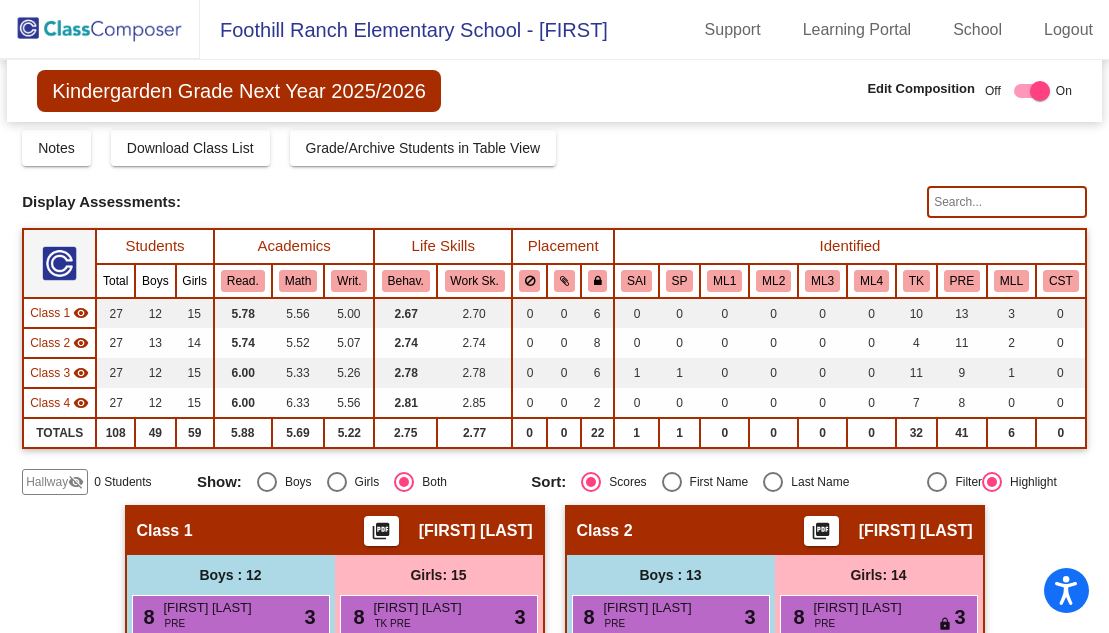 scroll, scrollTop: 0, scrollLeft: 0, axis: both 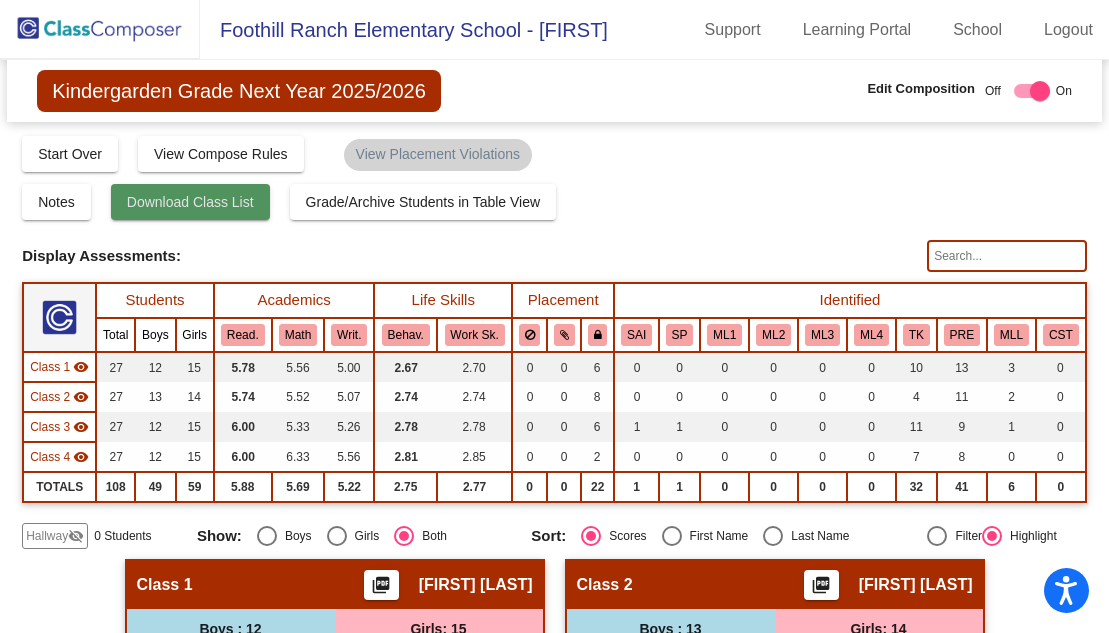 click on "Download Class List" 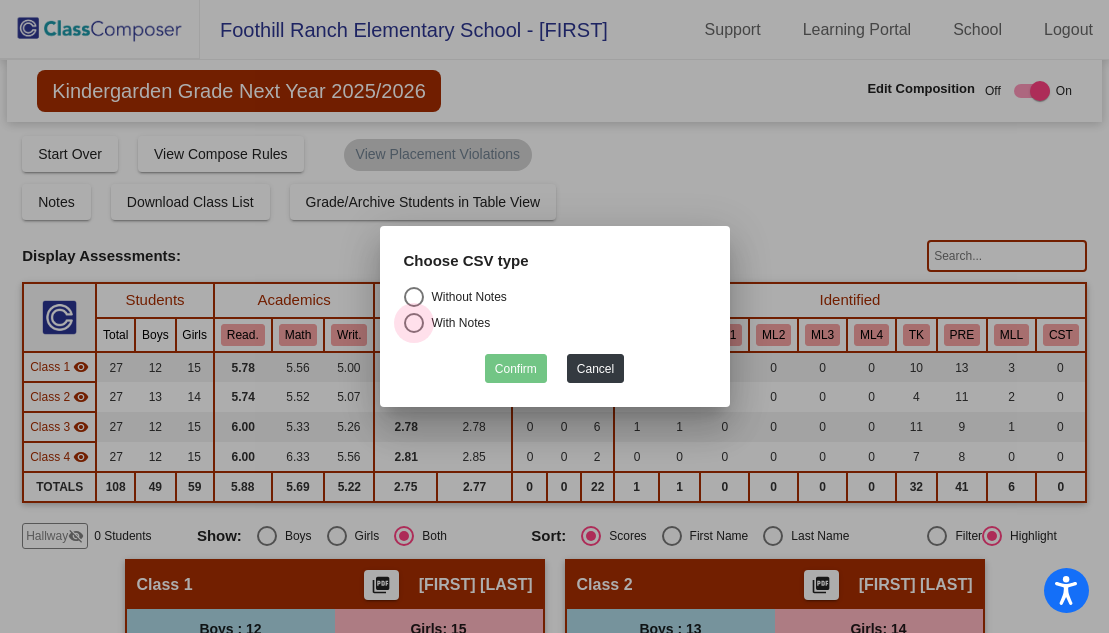 click at bounding box center [414, 323] 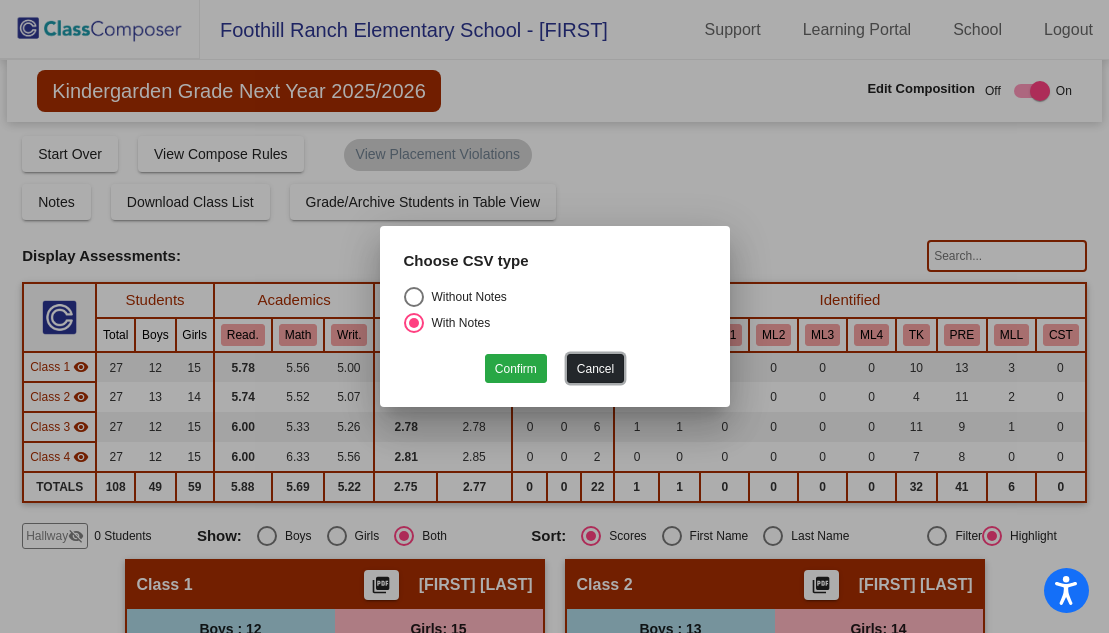 click on "Cancel" at bounding box center [595, 368] 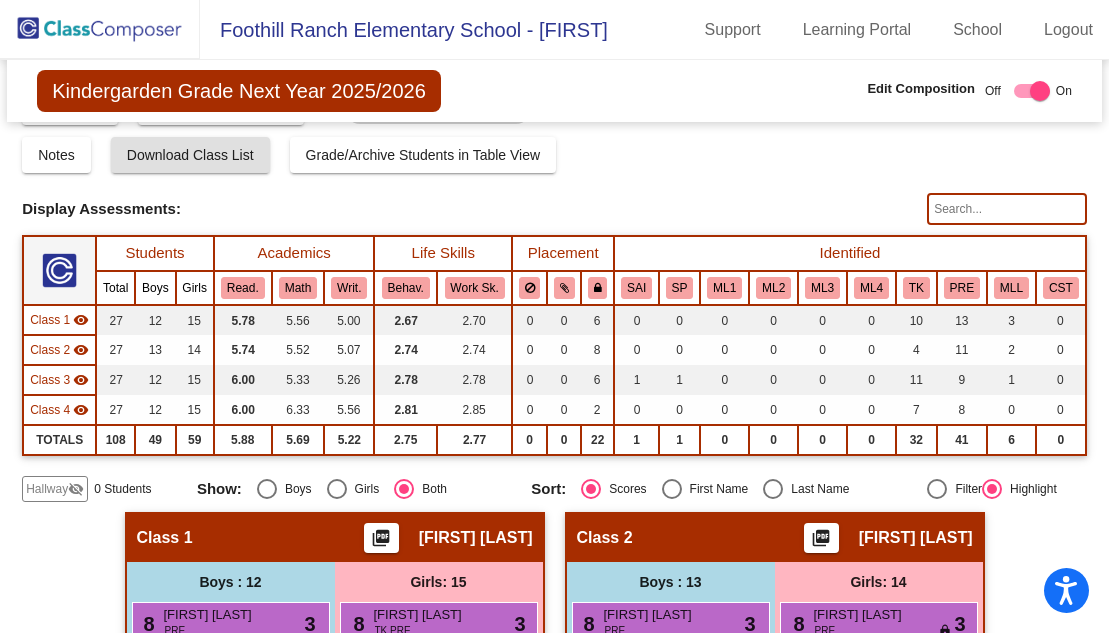 scroll, scrollTop: 24, scrollLeft: 0, axis: vertical 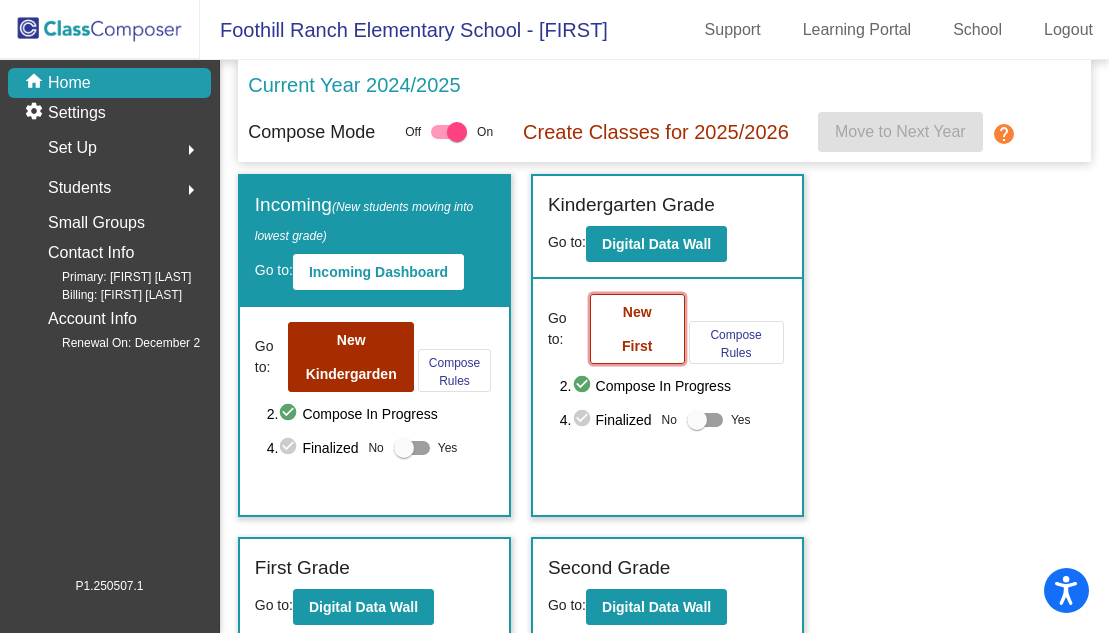 click on "New First" 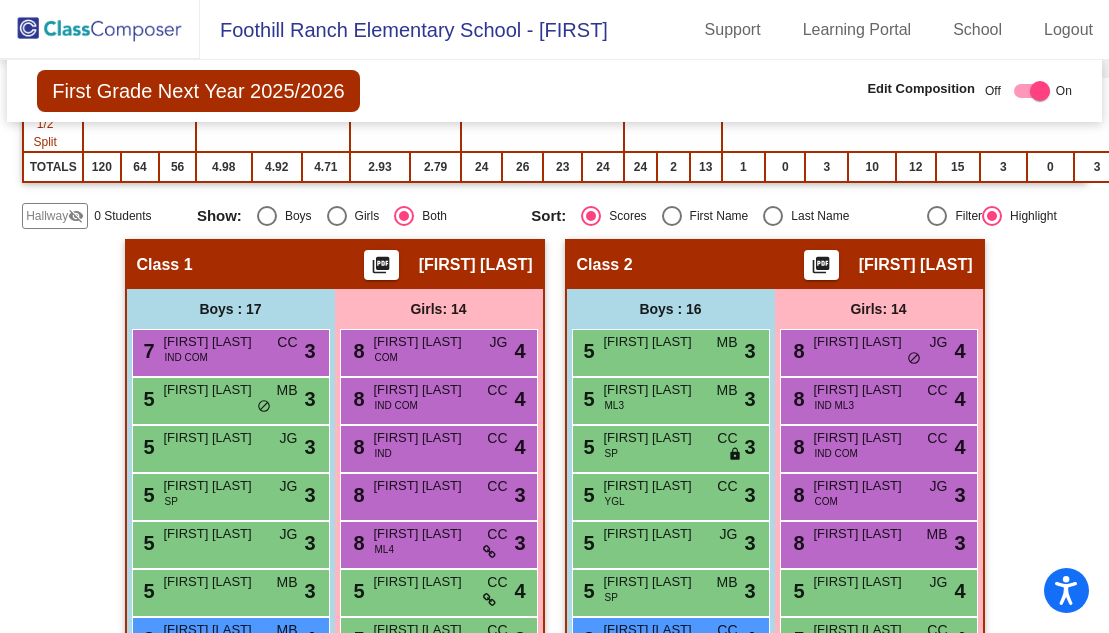 scroll, scrollTop: 402, scrollLeft: 0, axis: vertical 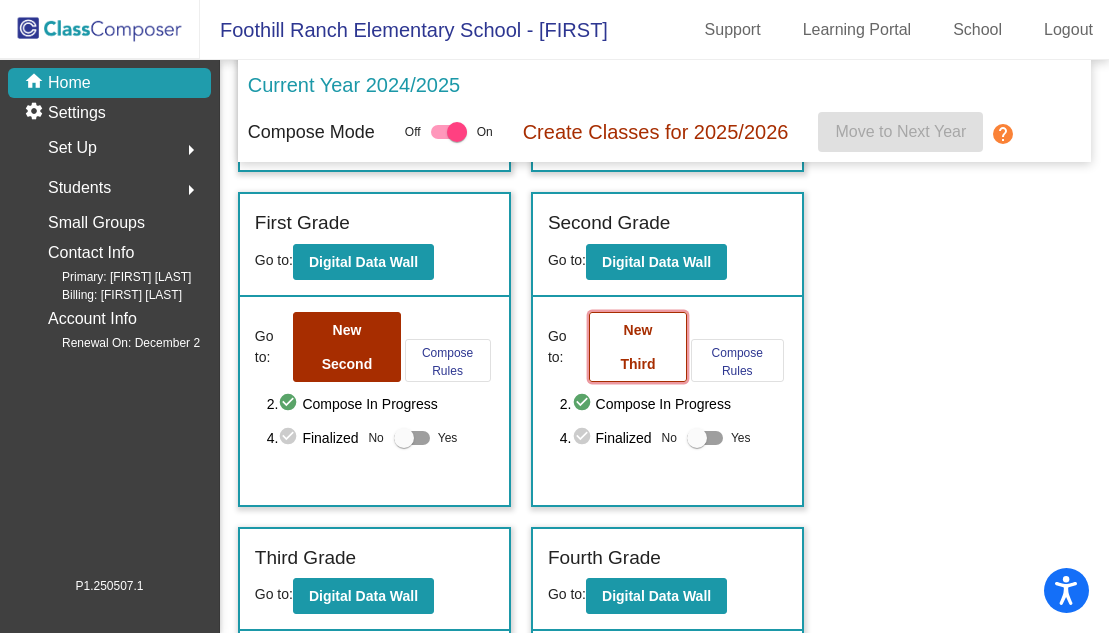 click on "New Third" 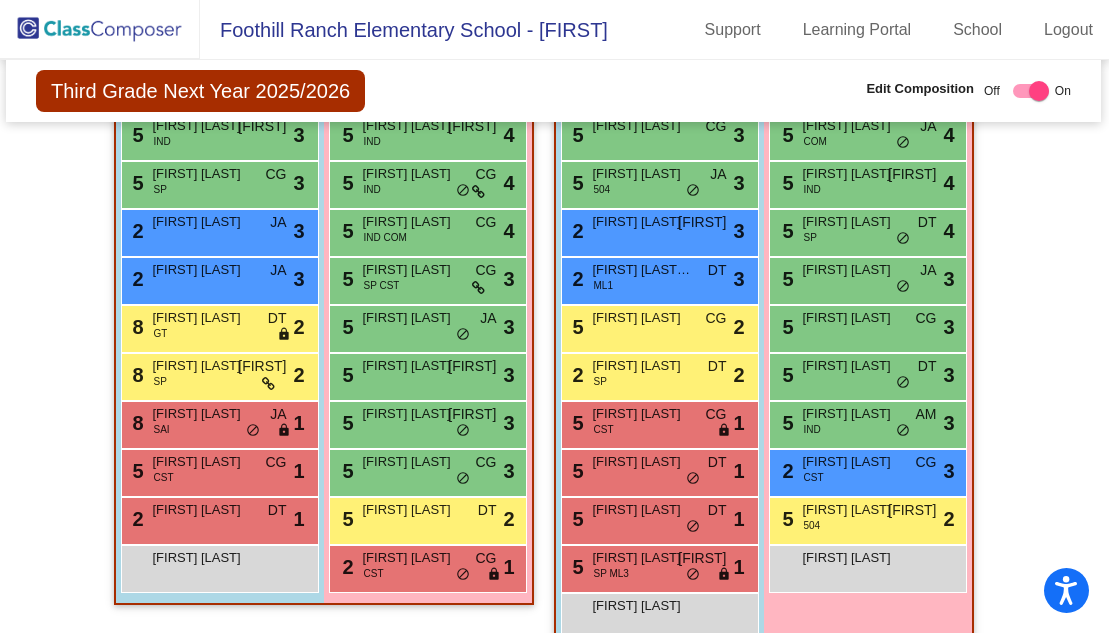 scroll, scrollTop: 1640, scrollLeft: 1, axis: both 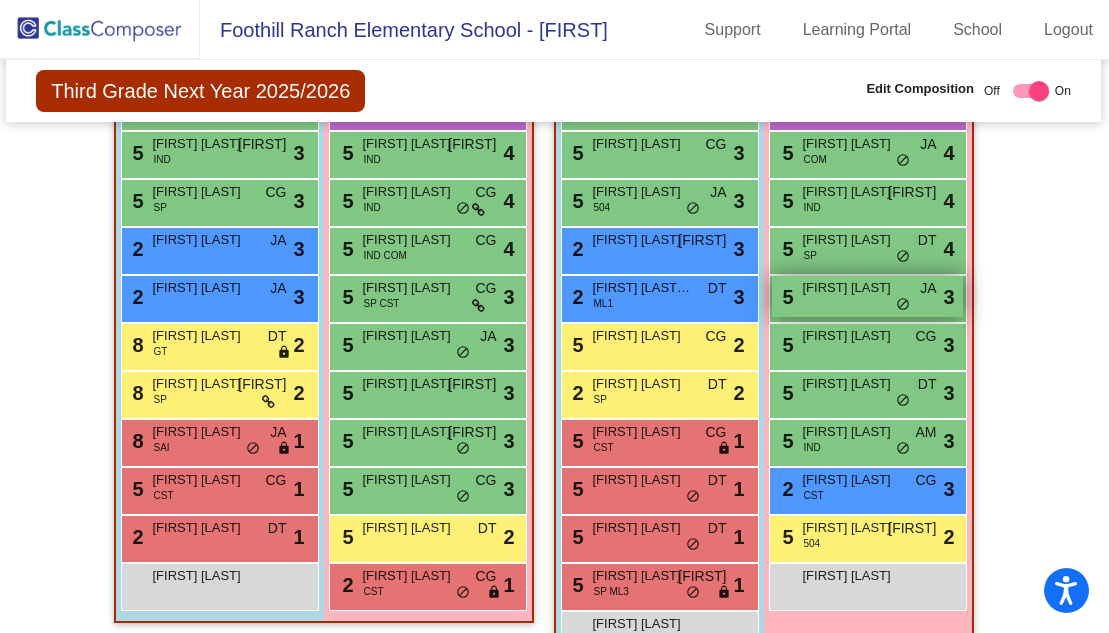 click on "[FIRST] [LAST]" at bounding box center [853, 288] 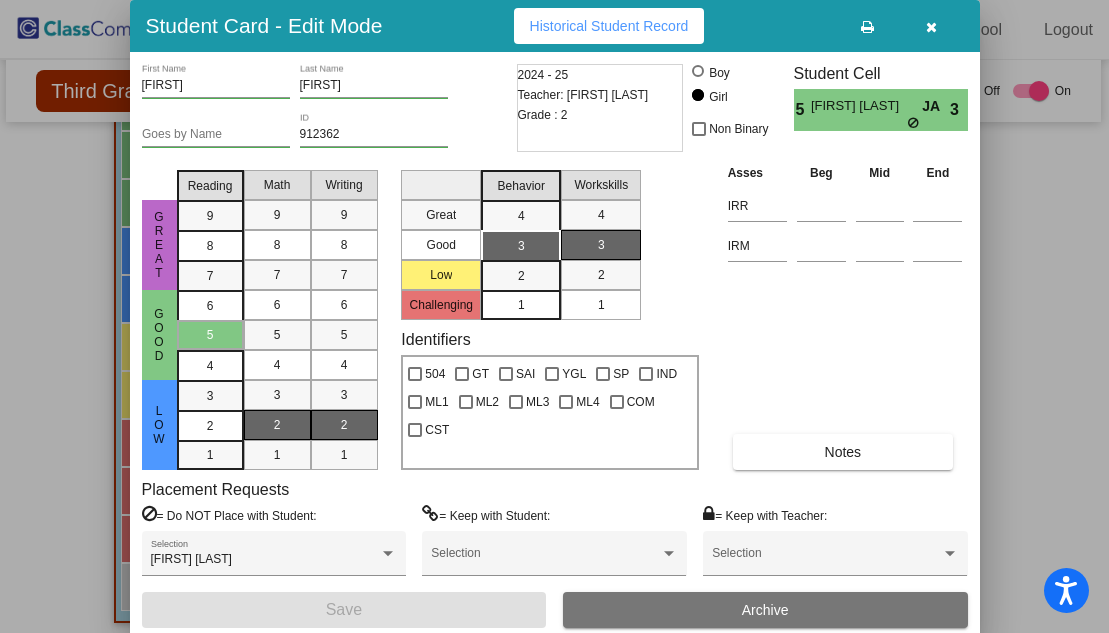 scroll, scrollTop: 0, scrollLeft: 0, axis: both 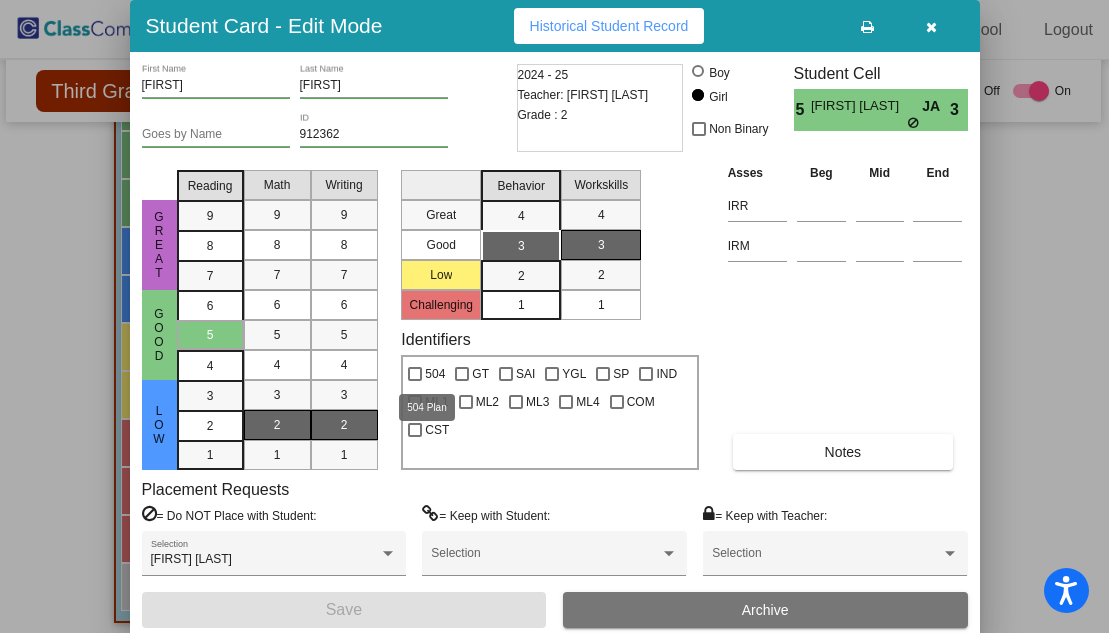click on "504" at bounding box center (426, 374) 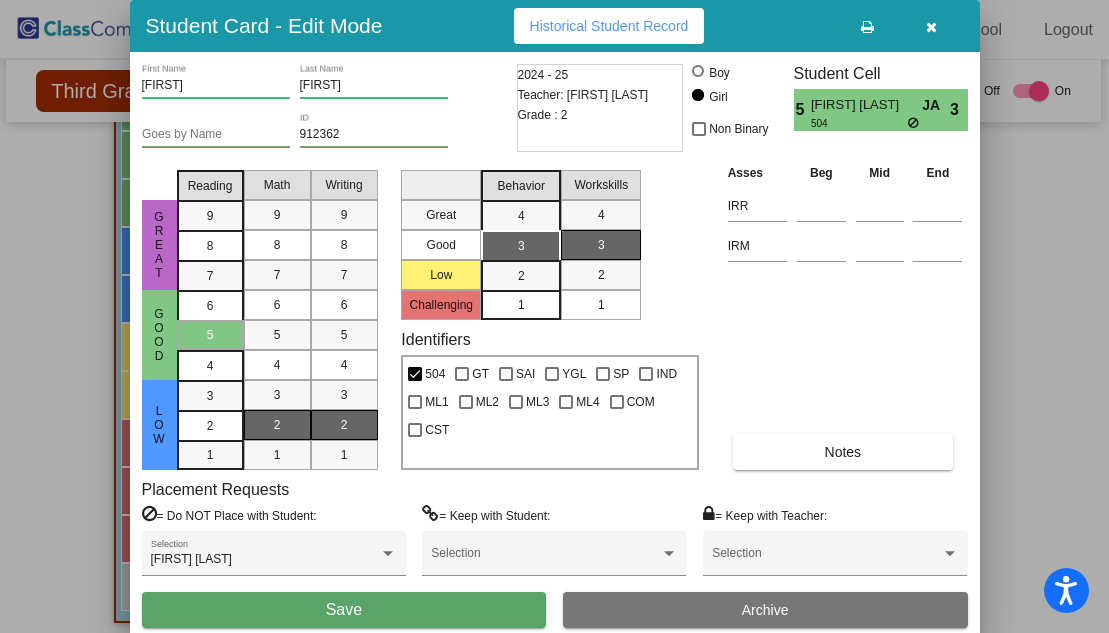 click on "Save" at bounding box center (344, 610) 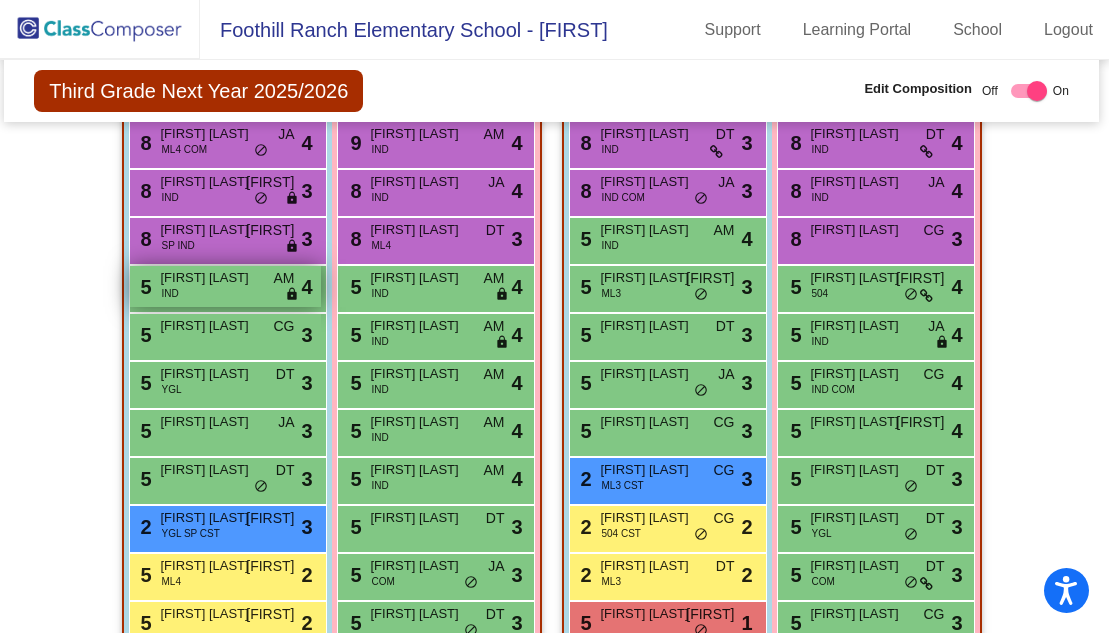 scroll, scrollTop: 0, scrollLeft: 3, axis: horizontal 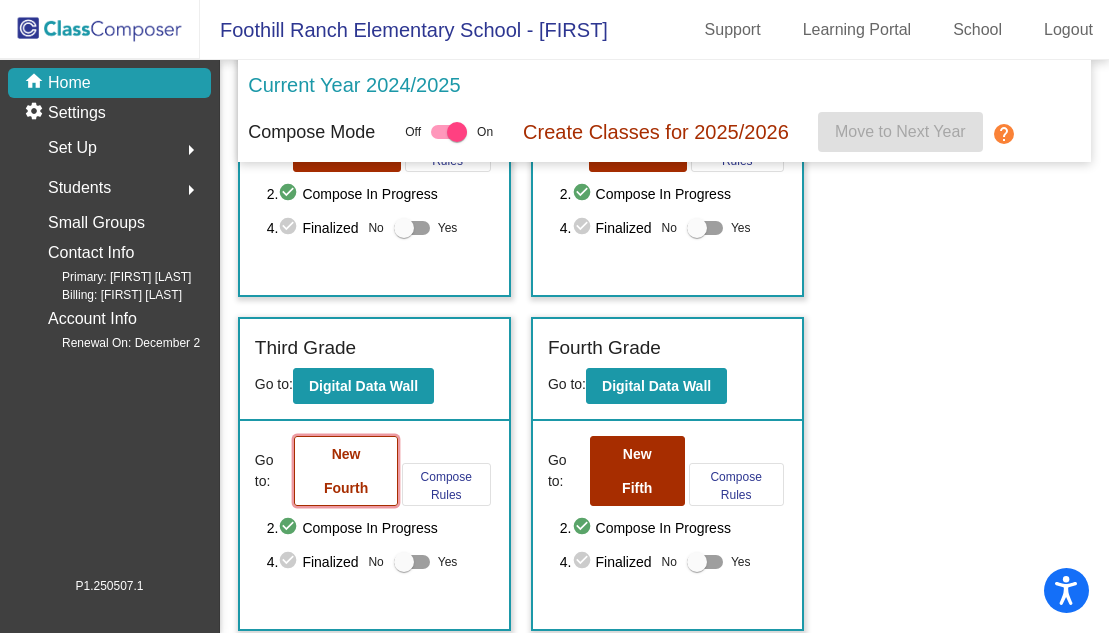 click on "New Fourth" 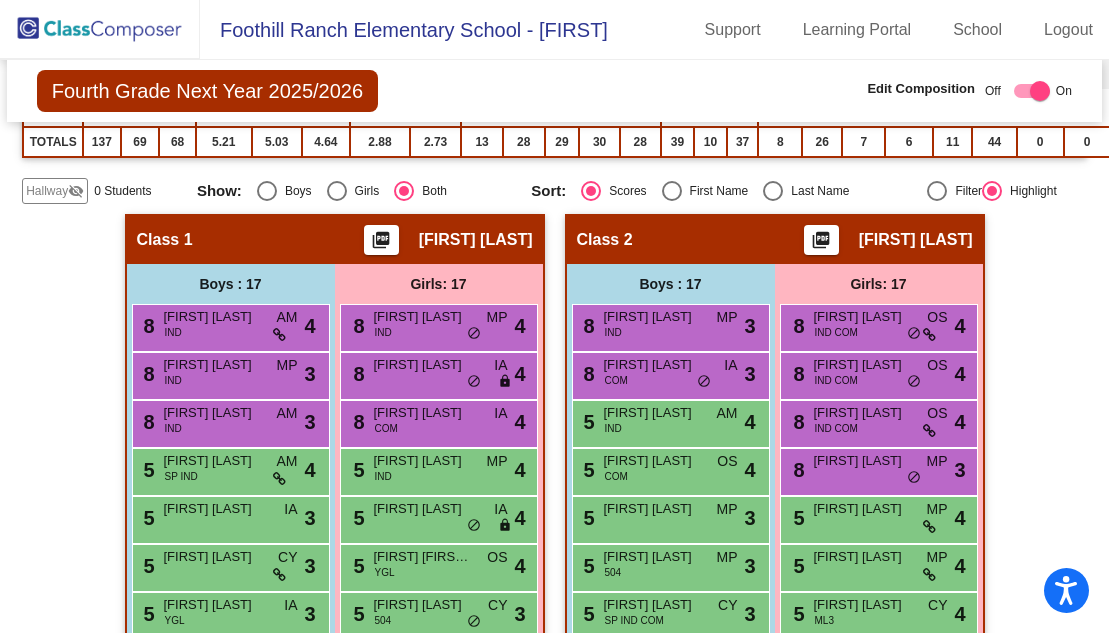 scroll, scrollTop: 399, scrollLeft: 2, axis: both 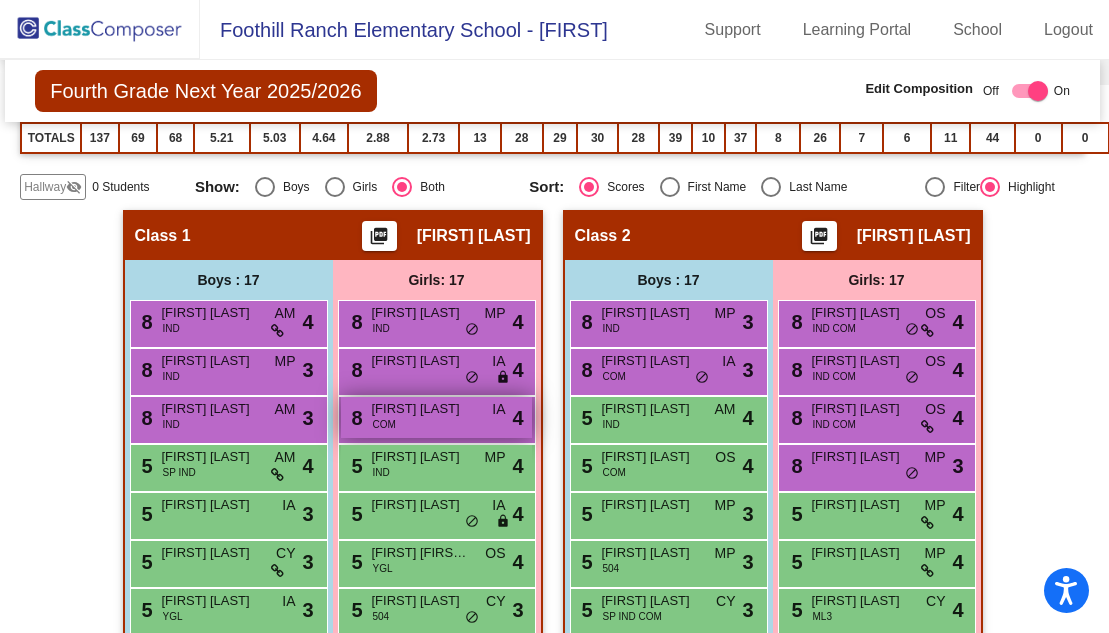 click on "[NUMBER] [FIRST] [LAST] [TEXT] [TEXT] [TEXT] [TEXT]" at bounding box center (436, 417) 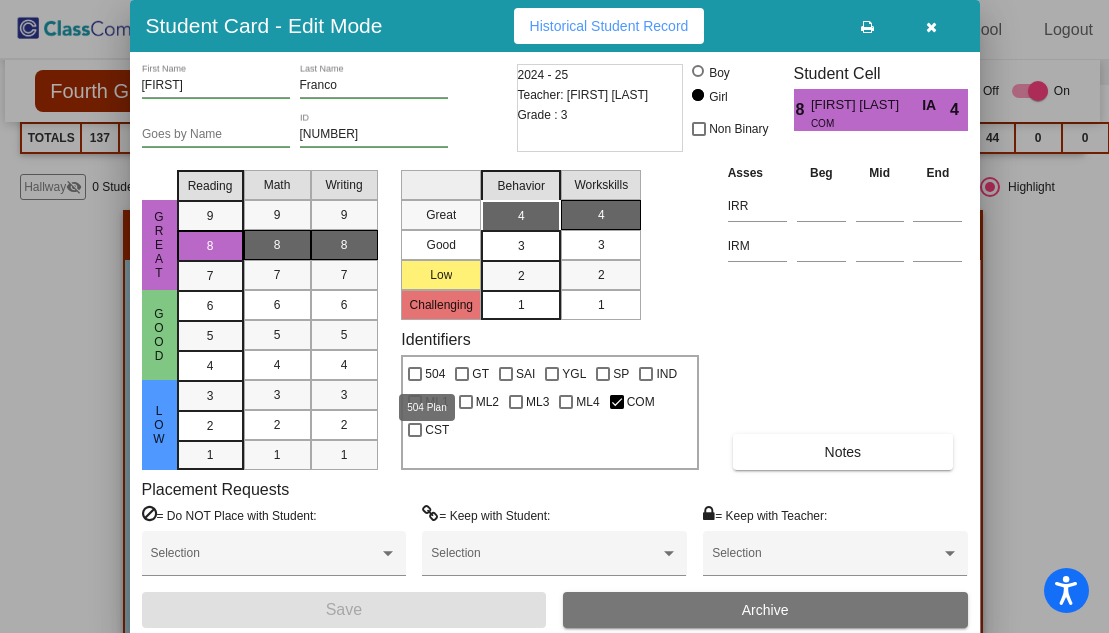 click at bounding box center (415, 374) 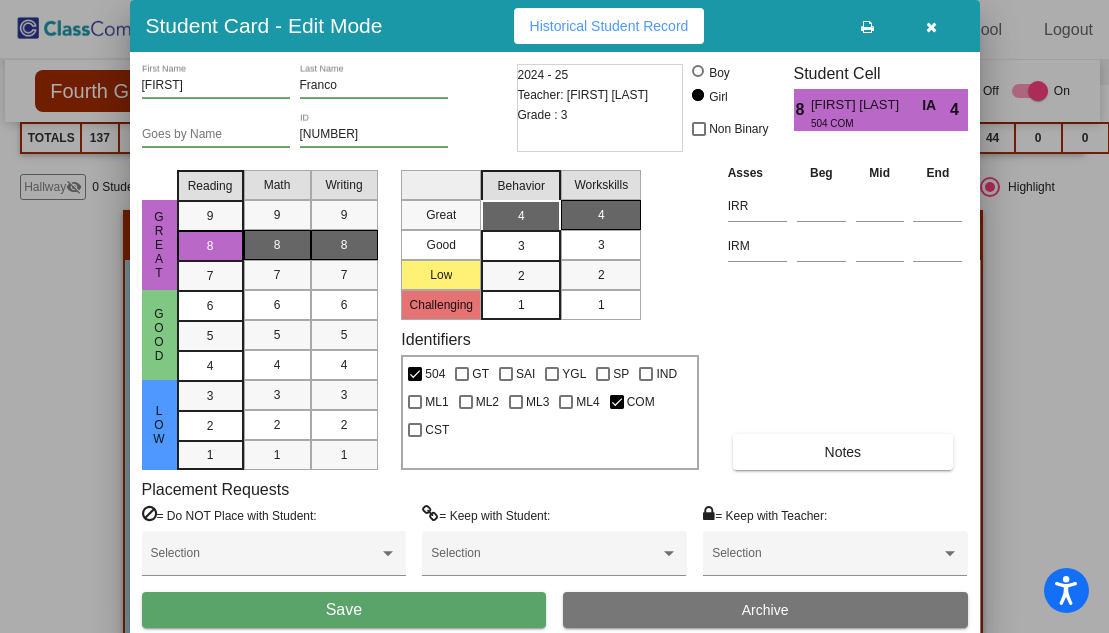 click on "Save" at bounding box center [344, 609] 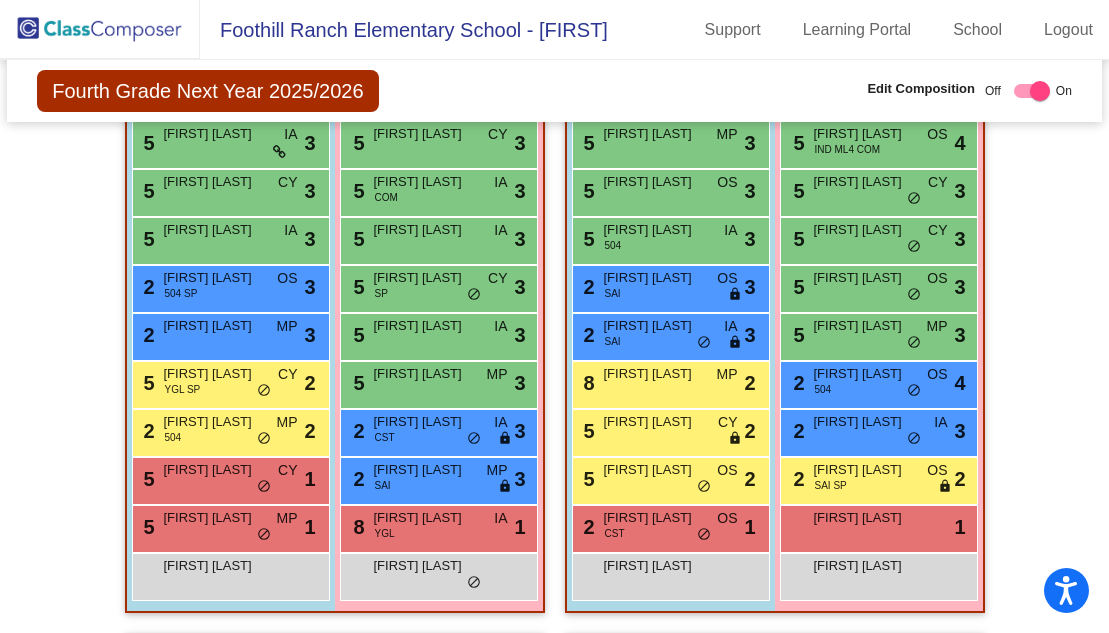 scroll, scrollTop: 915, scrollLeft: 0, axis: vertical 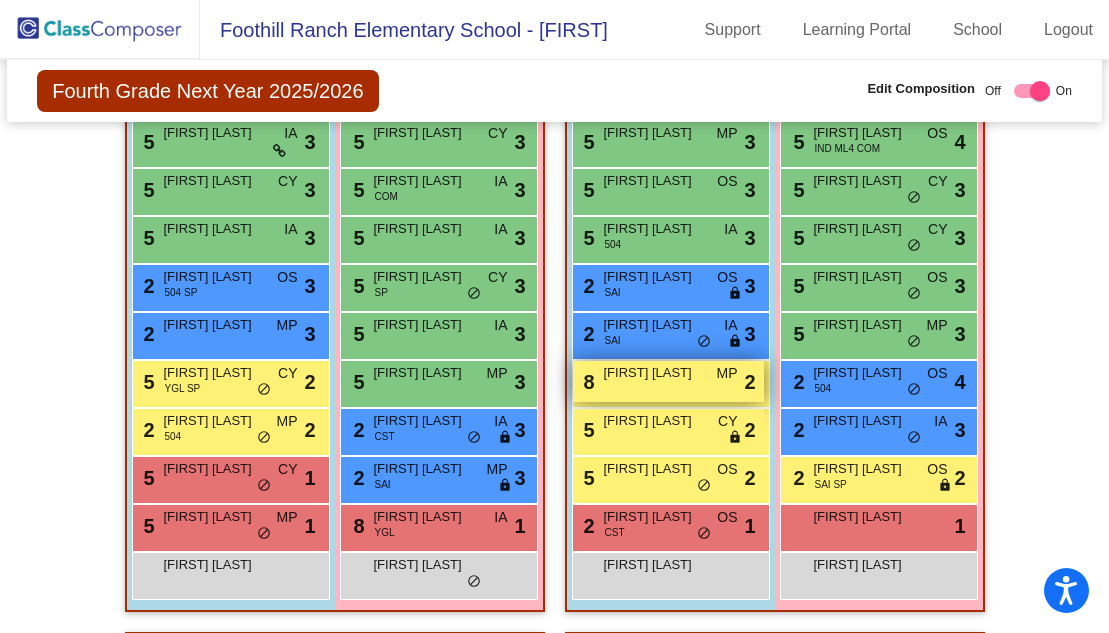 click on "[NUMBER] [FIRST] [LAST] MP lock do_not_disturb_alt [NUMBER]" at bounding box center (668, 381) 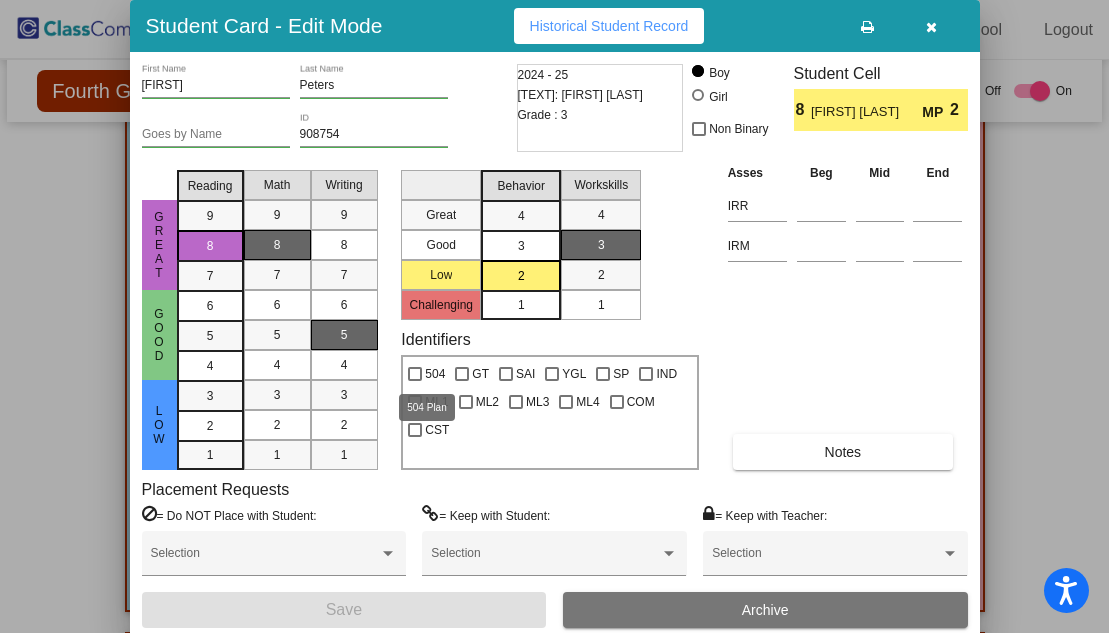 click at bounding box center (415, 374) 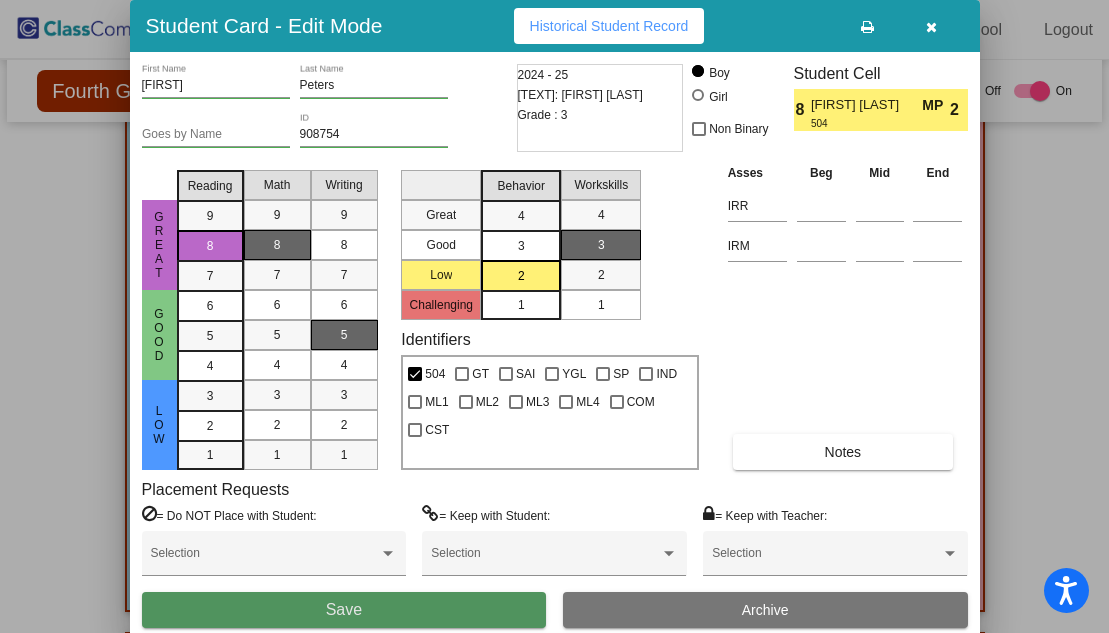 click on "Save" at bounding box center [344, 610] 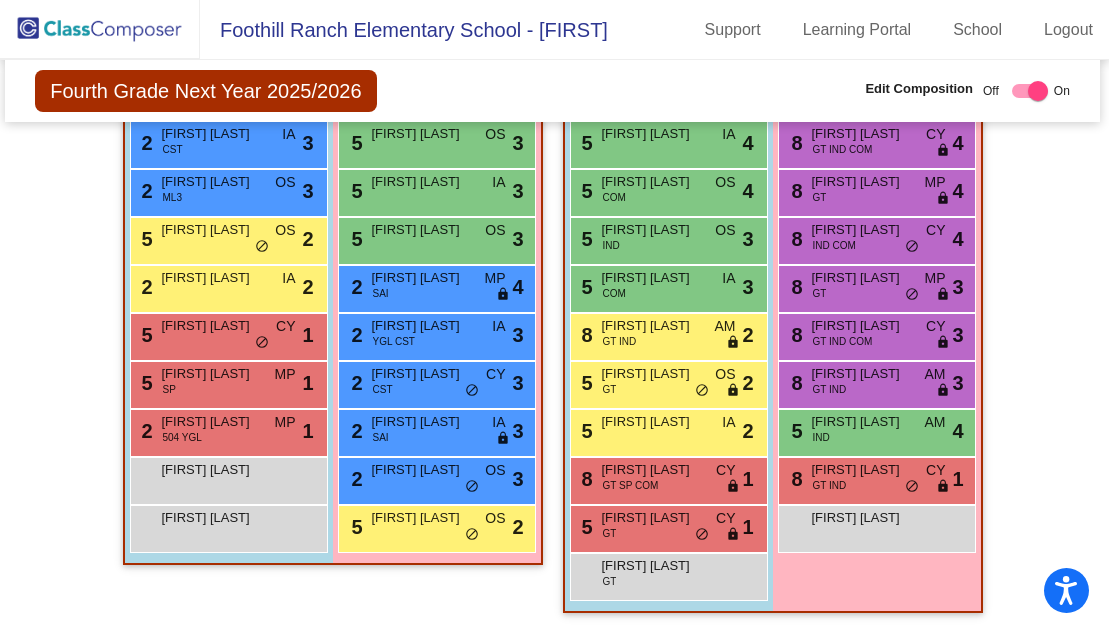 scroll, scrollTop: 1909, scrollLeft: 2, axis: both 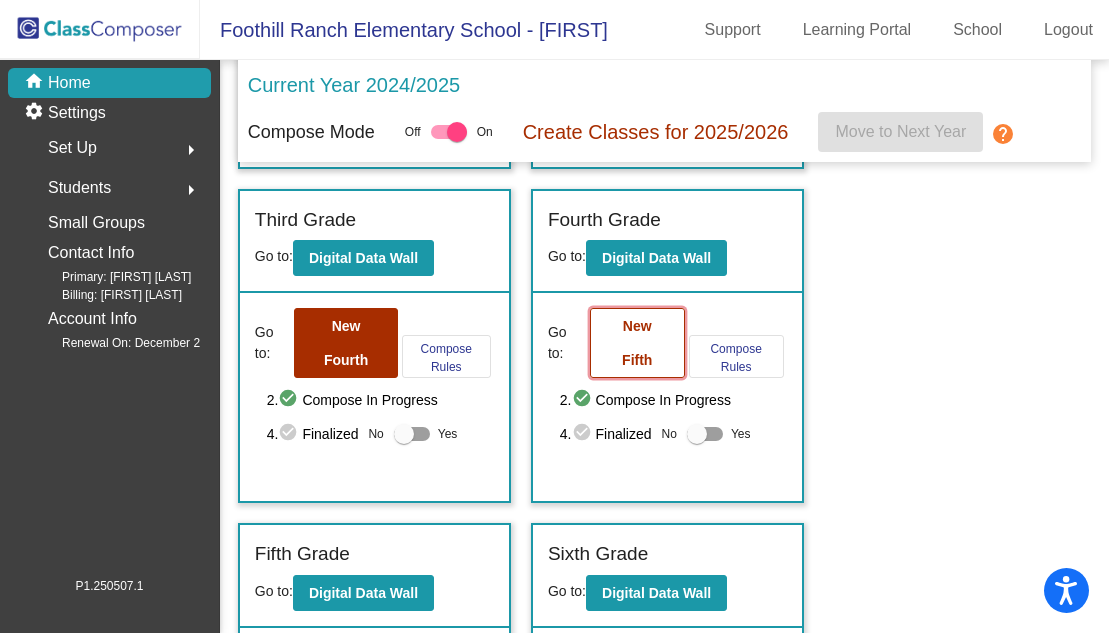 click on "New Fifth" 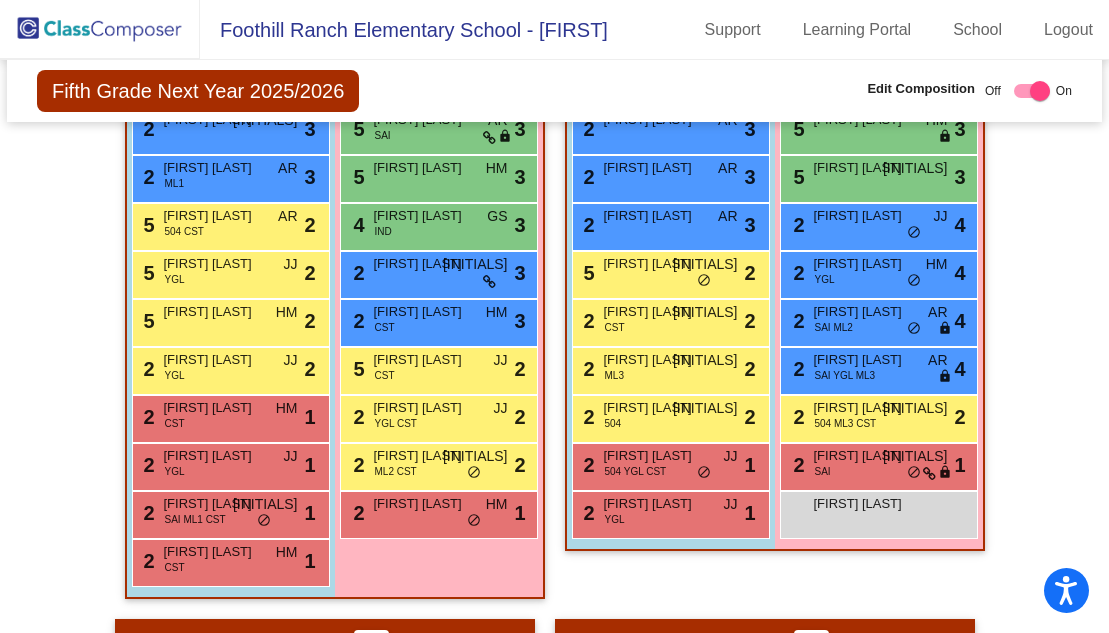 scroll, scrollTop: 973, scrollLeft: 0, axis: vertical 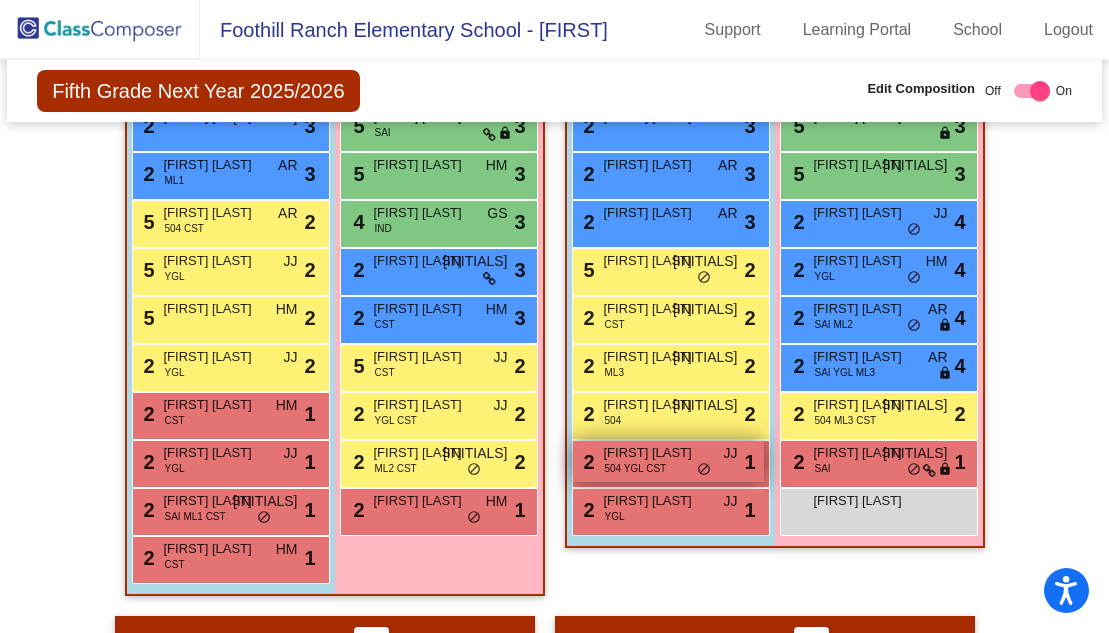 click on "504 YGL CST" at bounding box center (636, 468) 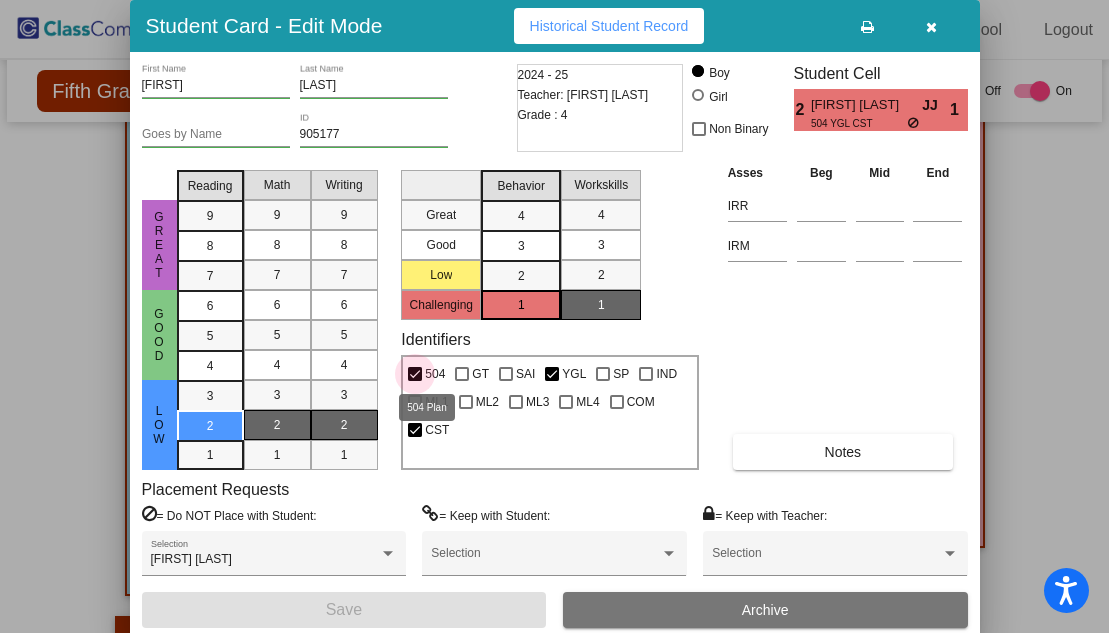 click at bounding box center [415, 374] 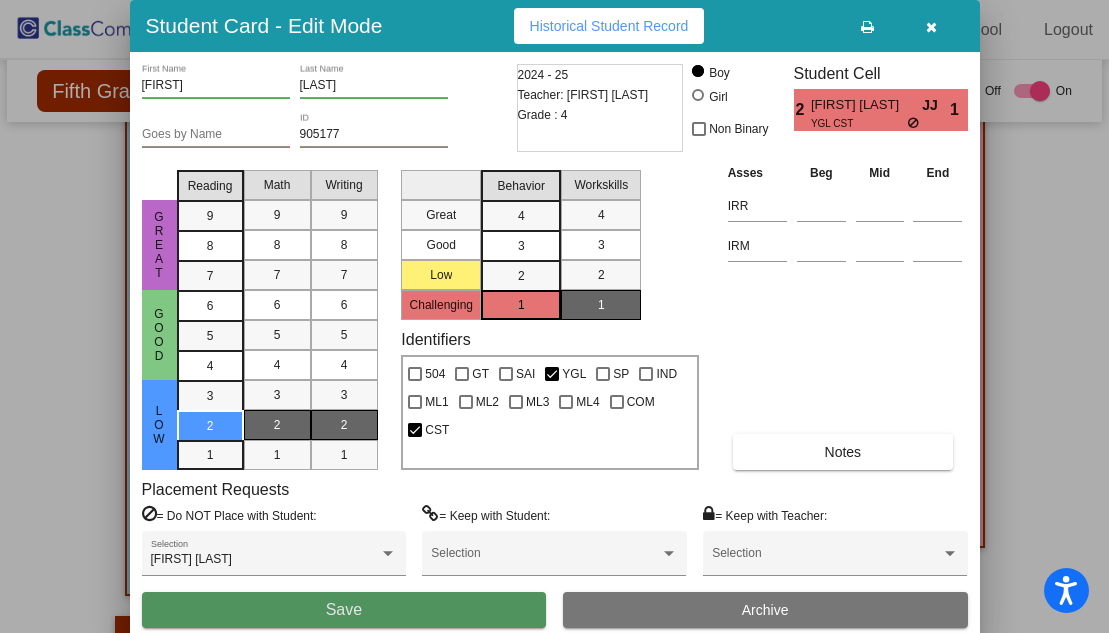 click on "Save" at bounding box center [344, 610] 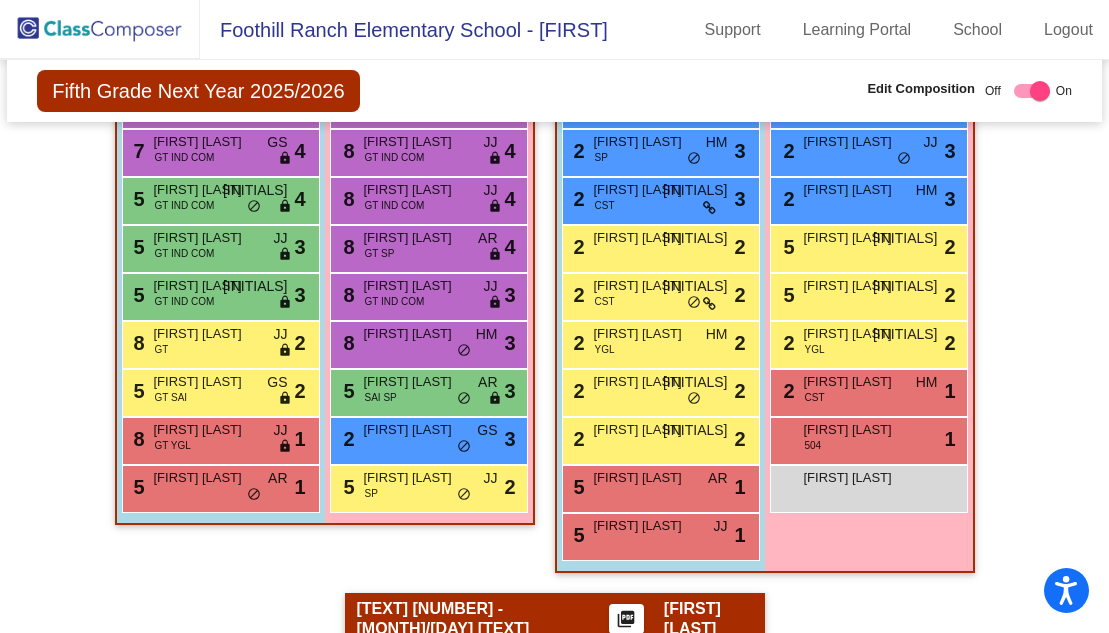 scroll, scrollTop: 1948, scrollLeft: 0, axis: vertical 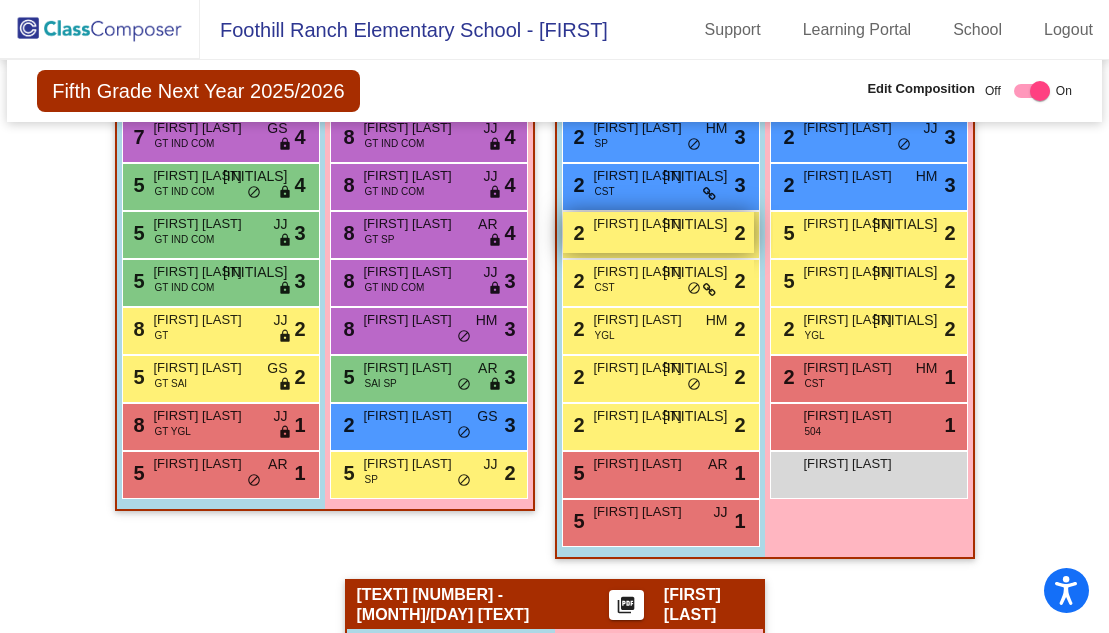 click on "[FIRST] [LAST]" at bounding box center [644, 224] 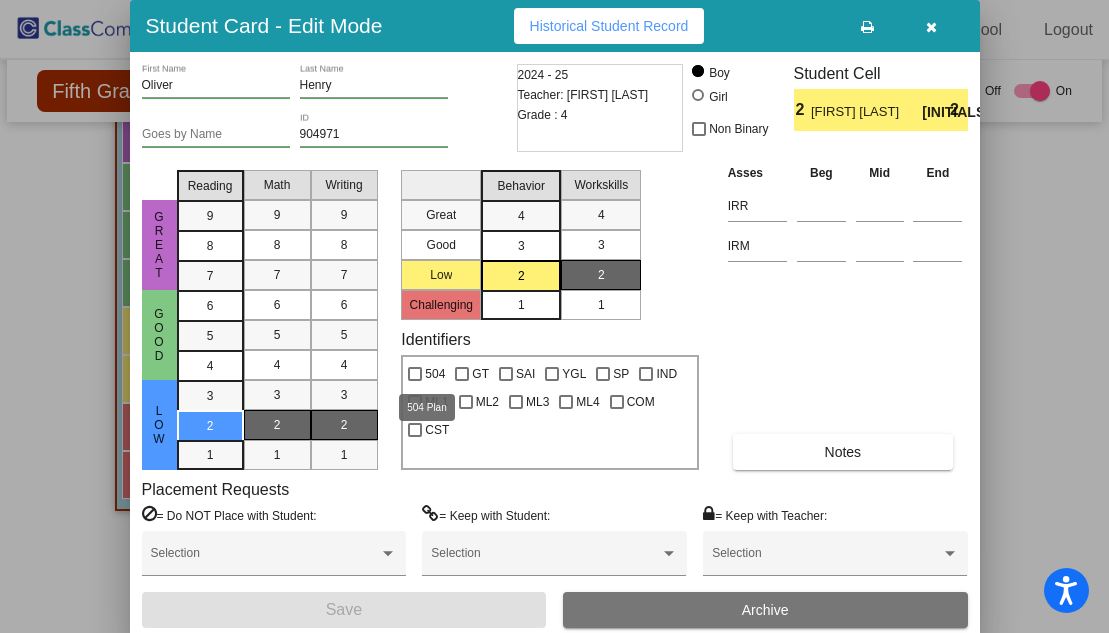 click at bounding box center [415, 374] 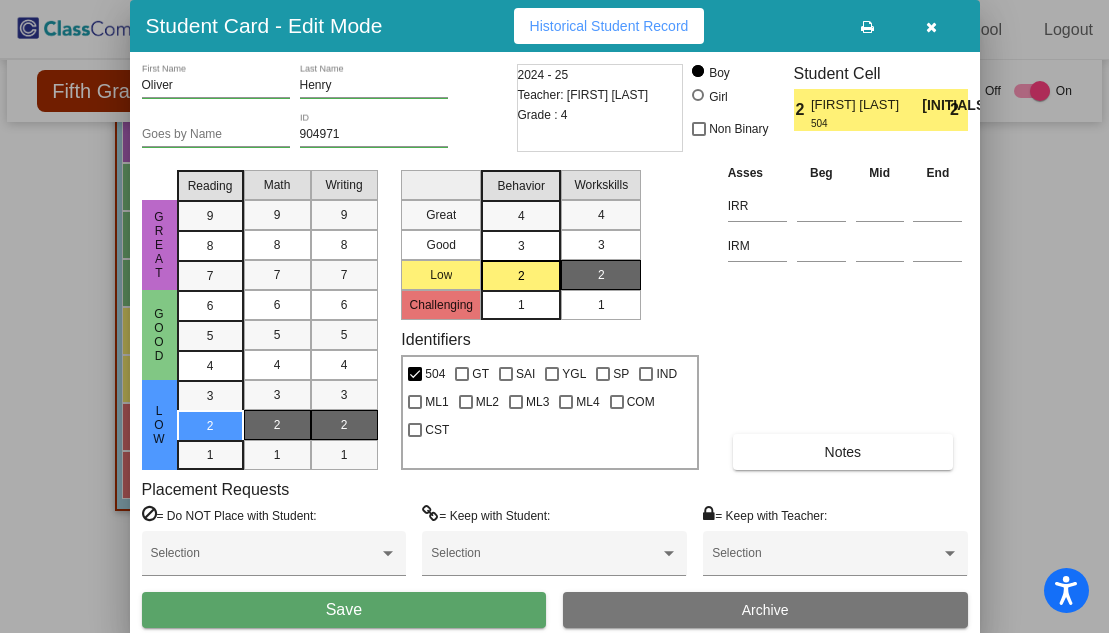 click on "Save" at bounding box center (344, 610) 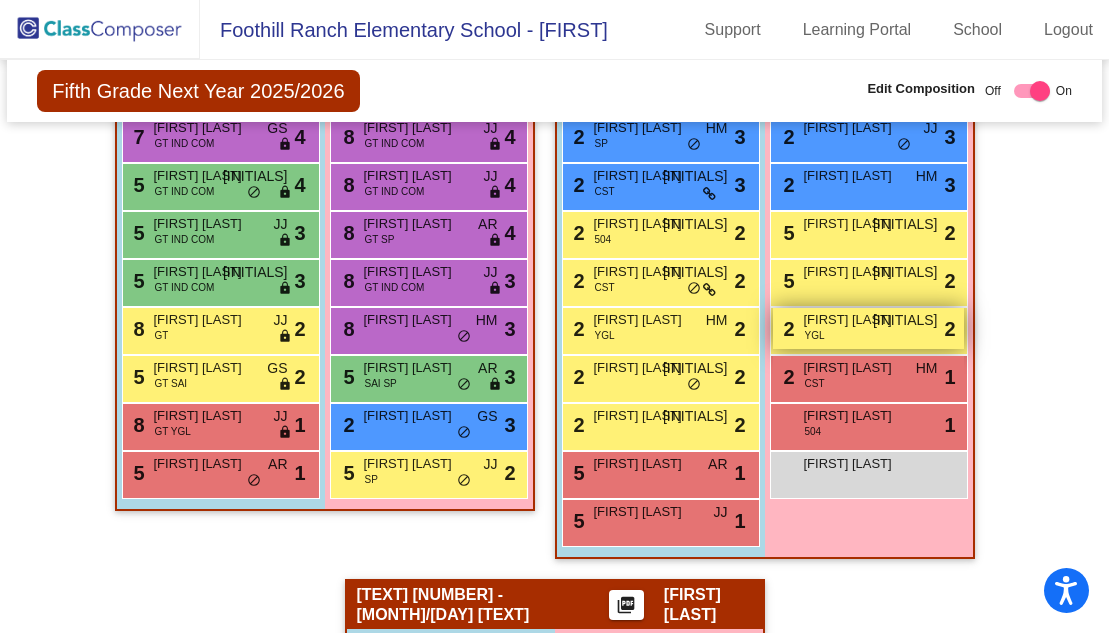 click on "[FIRST] [LAST]" at bounding box center [854, 320] 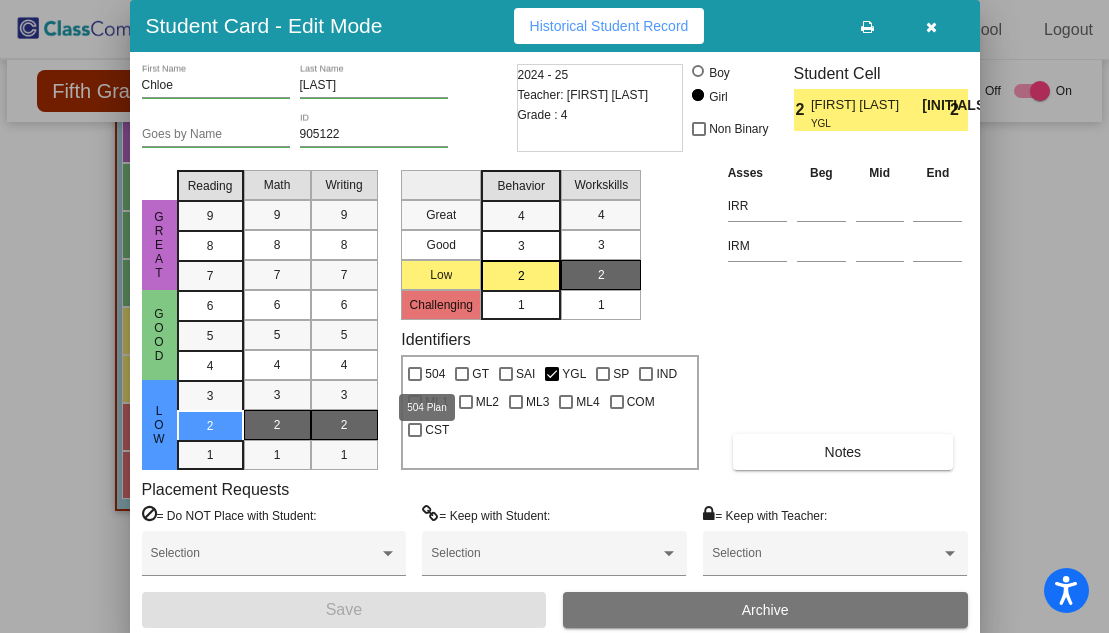 click at bounding box center (415, 374) 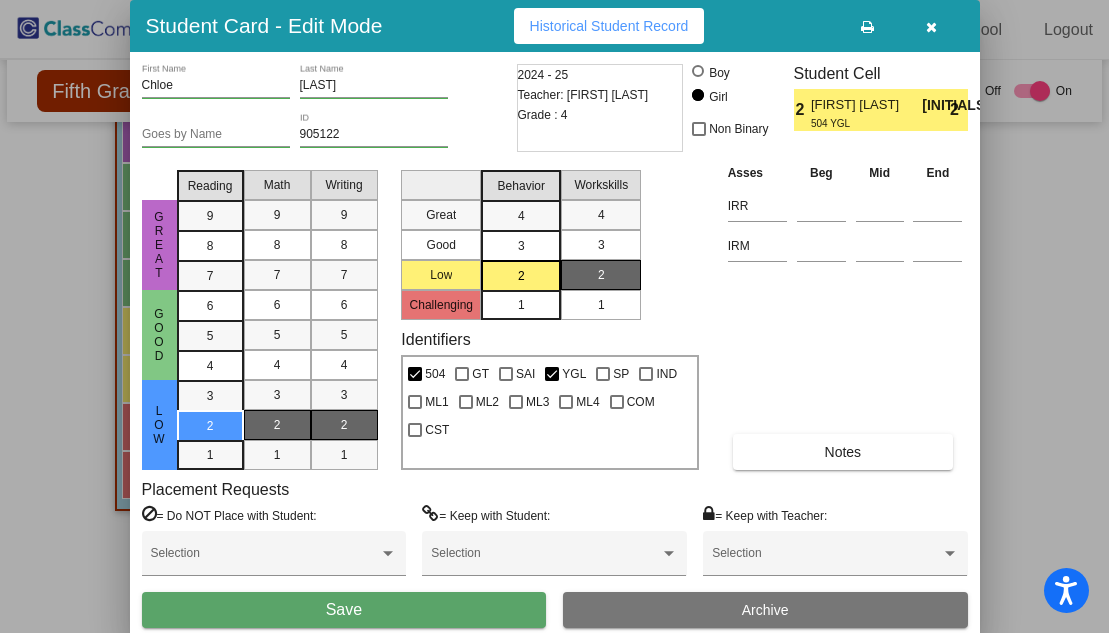 click on "Save" at bounding box center (344, 609) 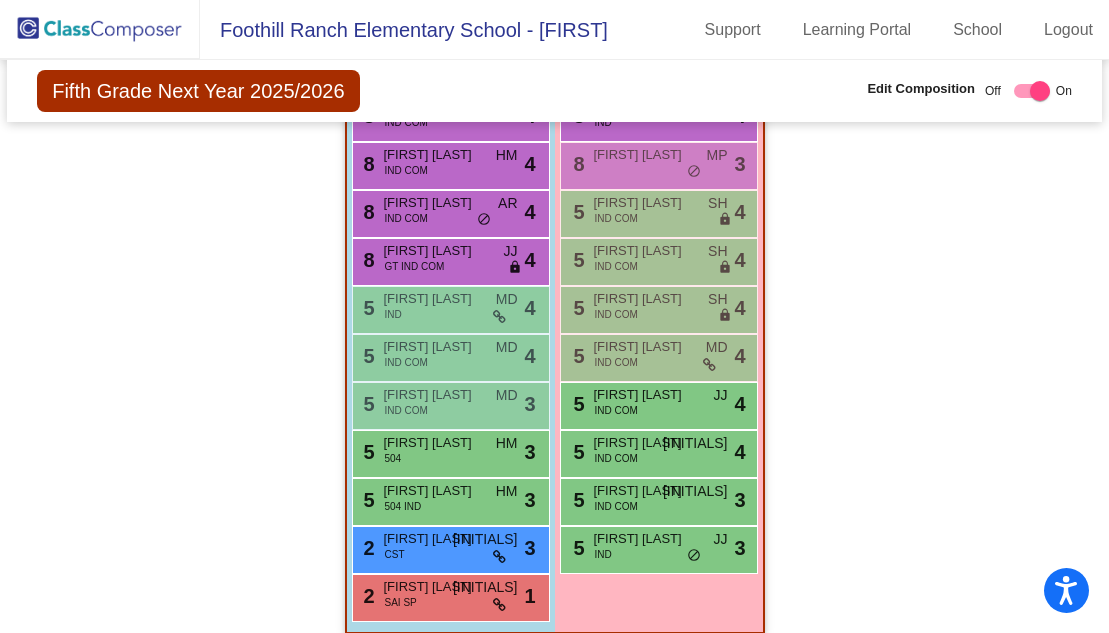 scroll, scrollTop: 2825, scrollLeft: 0, axis: vertical 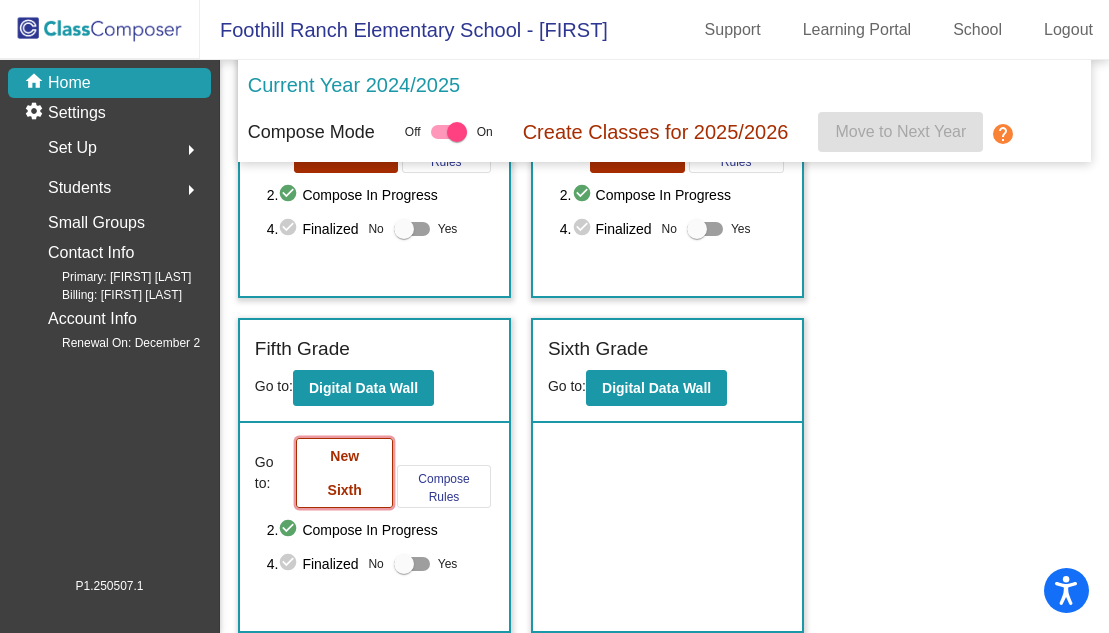 click on "New Sixth" 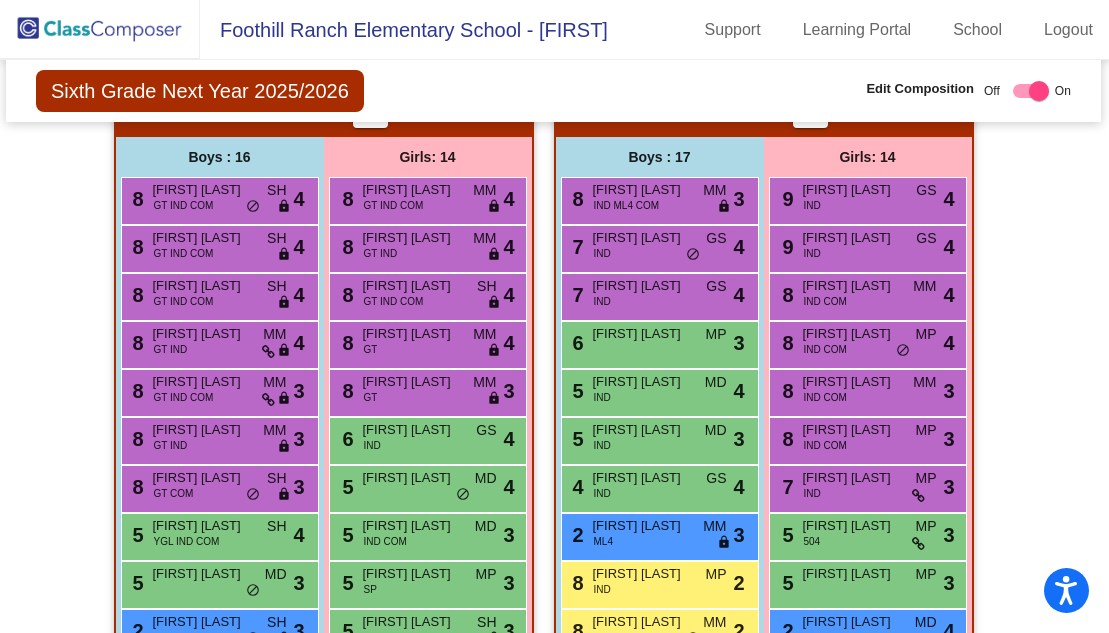 scroll, scrollTop: 1505, scrollLeft: 1, axis: both 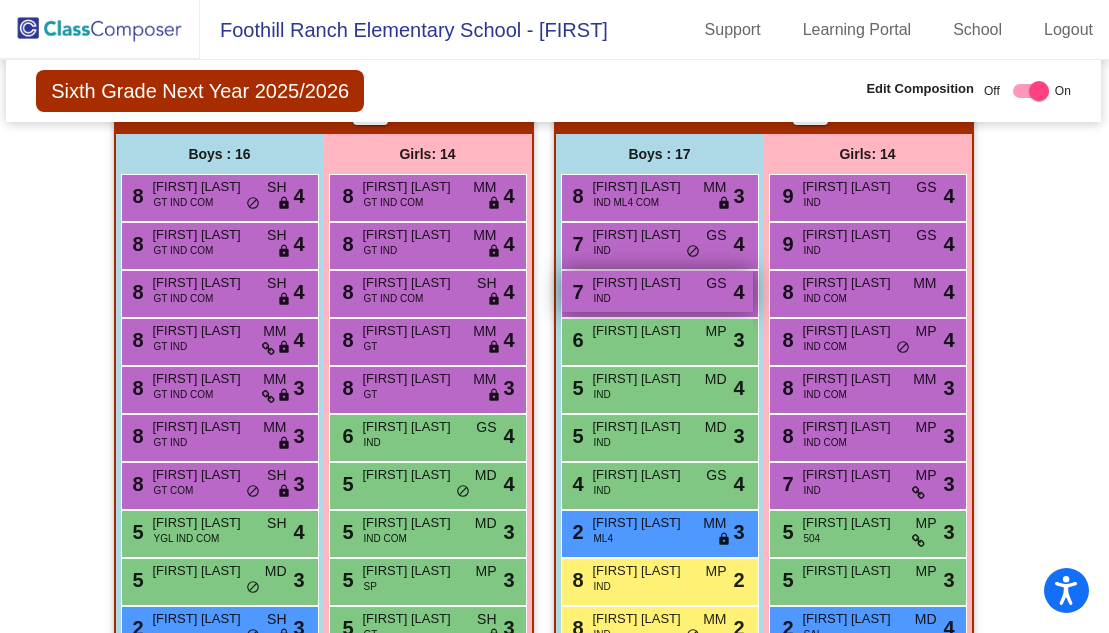 click on "[FIRST] [LAST]" at bounding box center [643, 283] 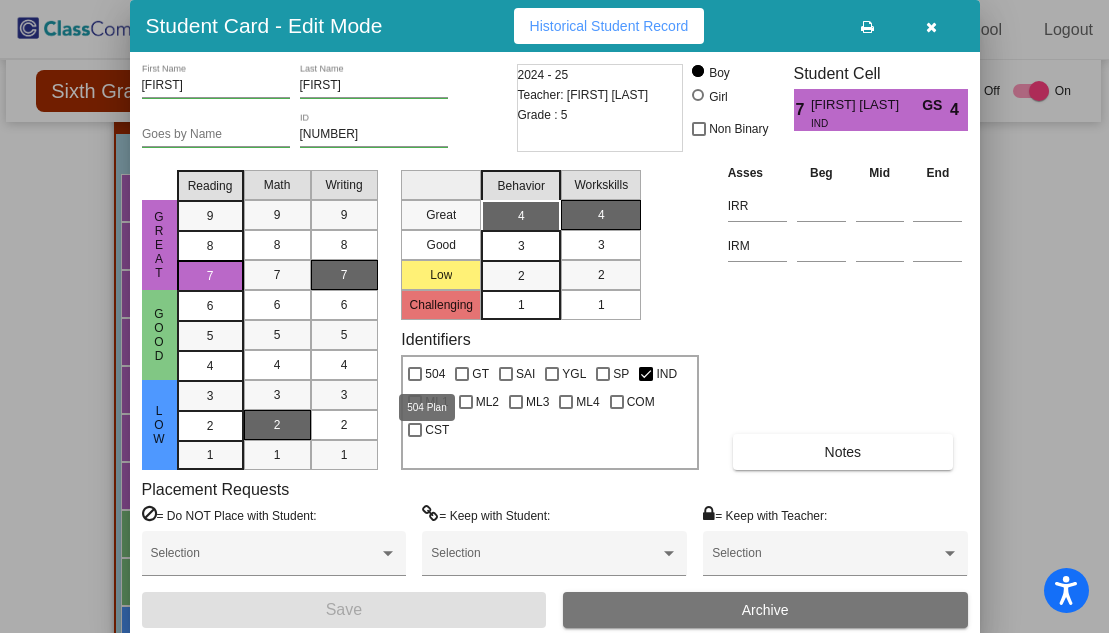 click on "504" at bounding box center (426, 374) 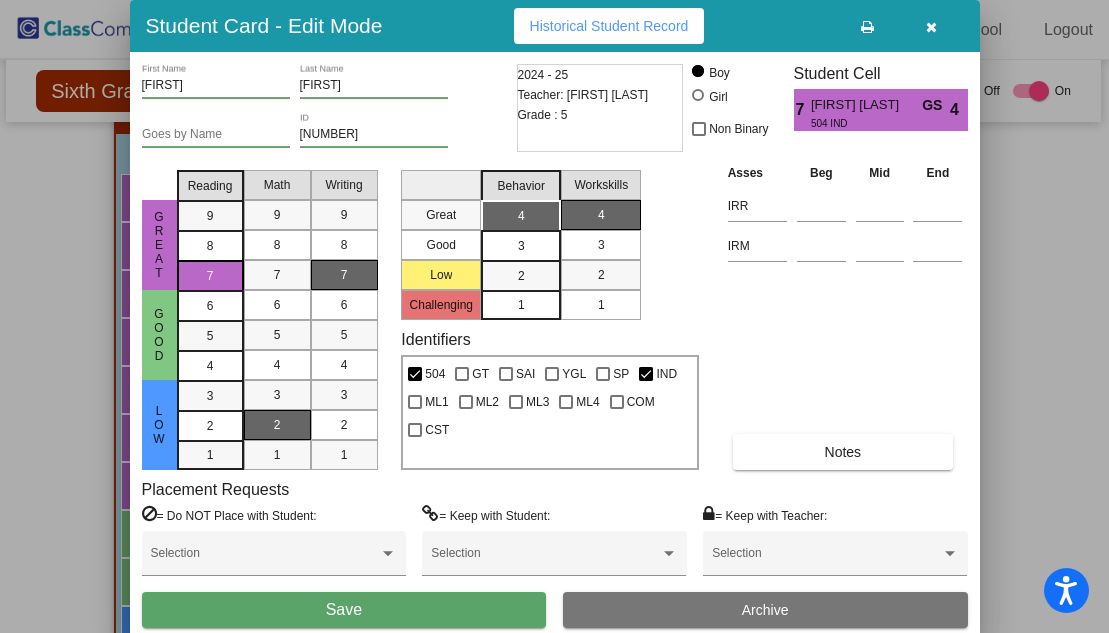 click on "Save" at bounding box center (344, 610) 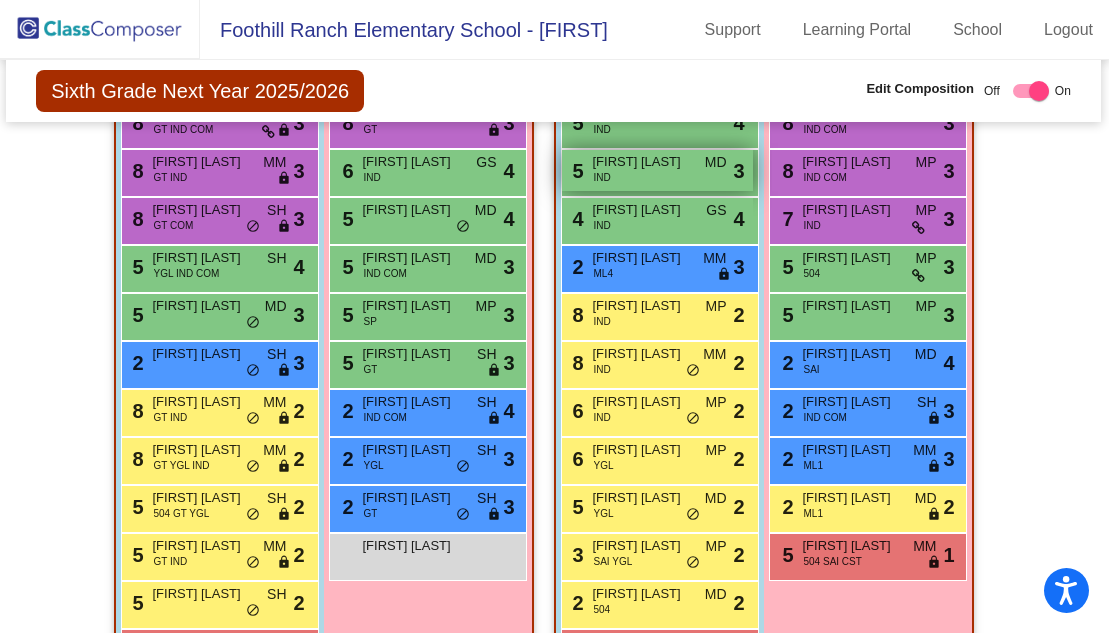 scroll, scrollTop: 1775, scrollLeft: 1, axis: both 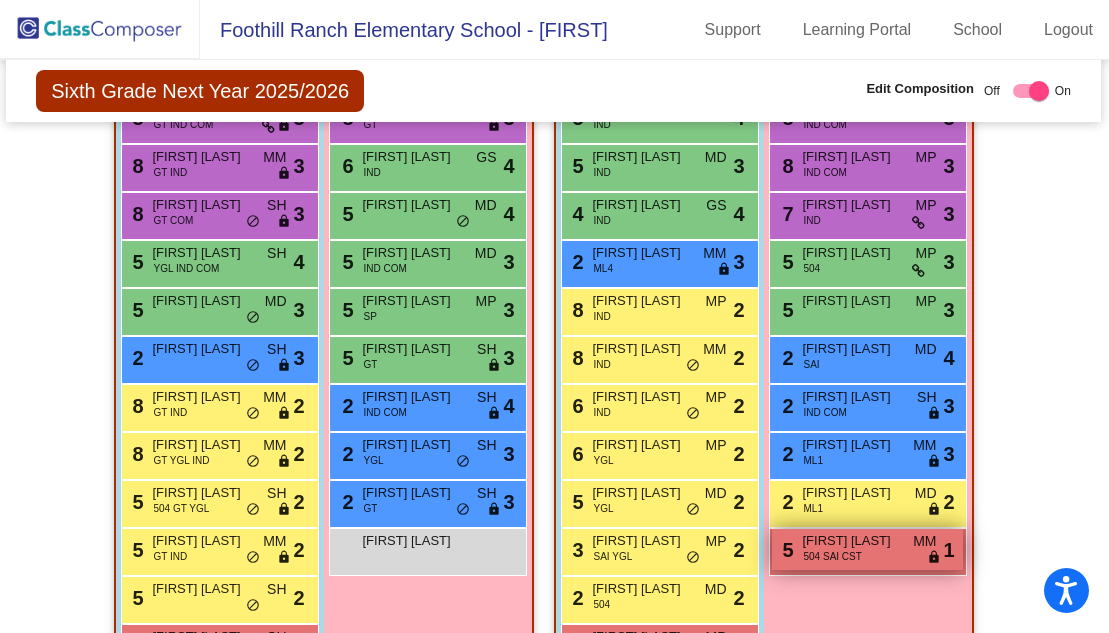 click on "[NUMBER] [FIRST] [LAST] [TEXT] [TEXT] [TEXT] [TEXT] [TEXT]" at bounding box center (867, 549) 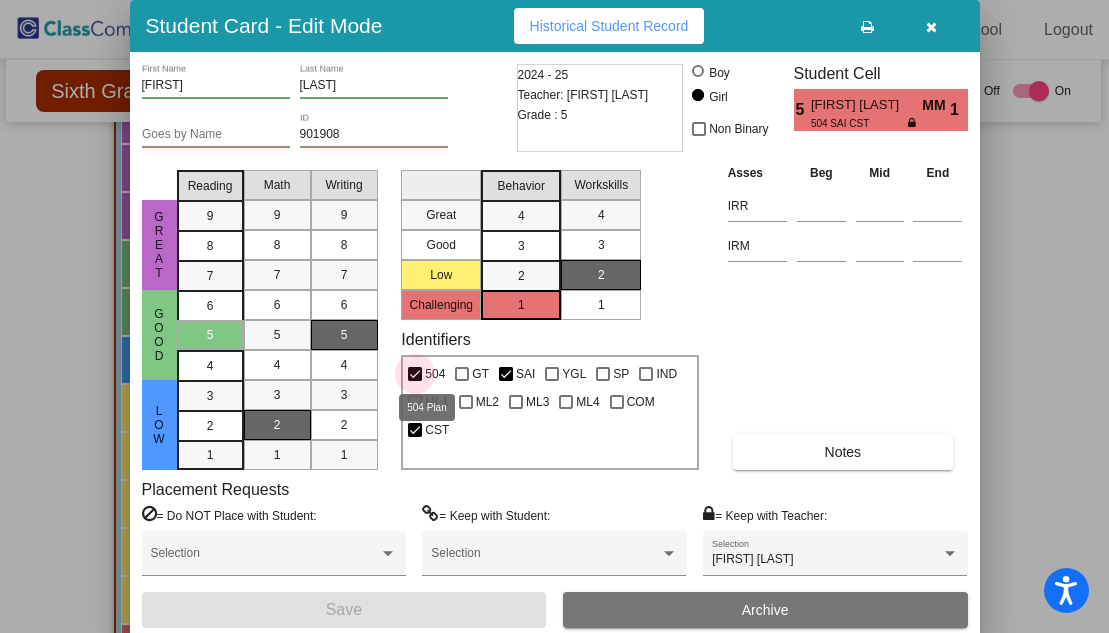click at bounding box center [415, 374] 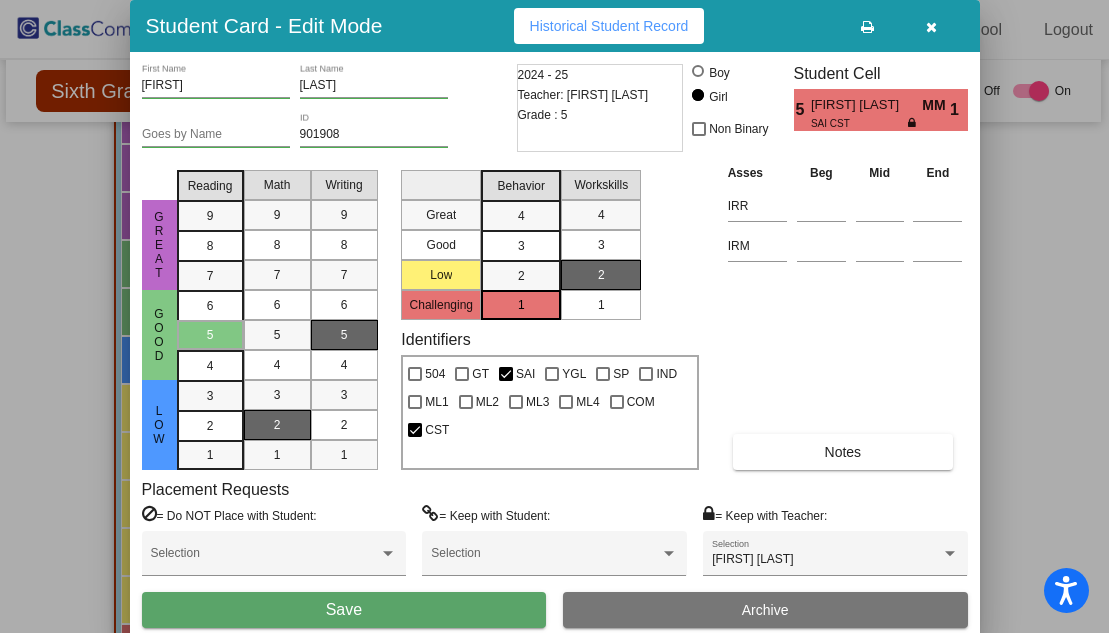 click on "Save" at bounding box center (344, 609) 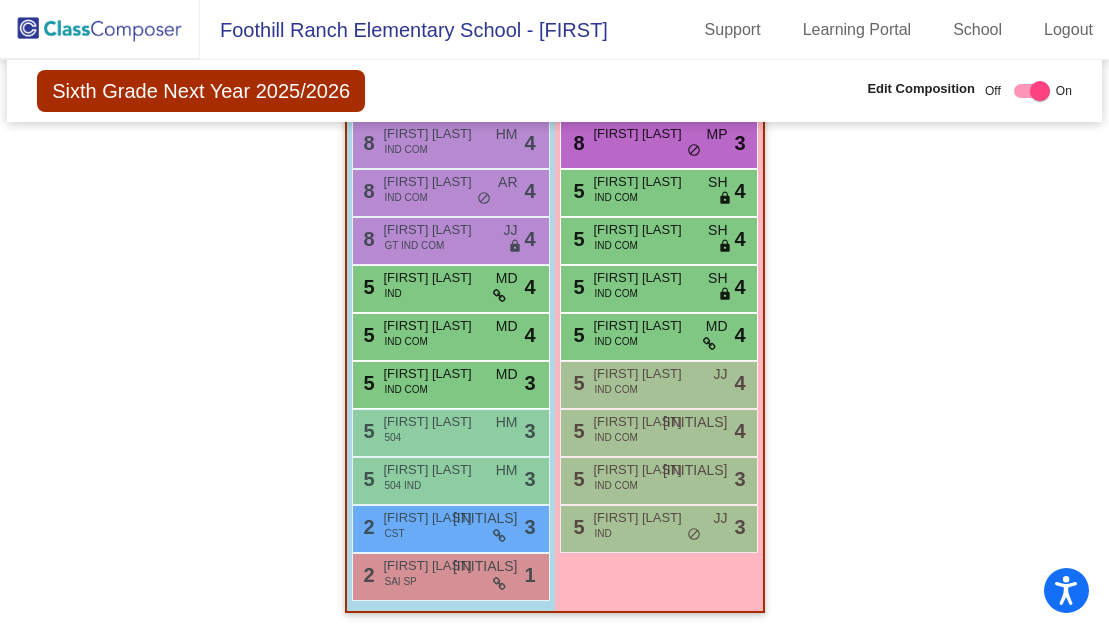 scroll, scrollTop: 2825, scrollLeft: 0, axis: vertical 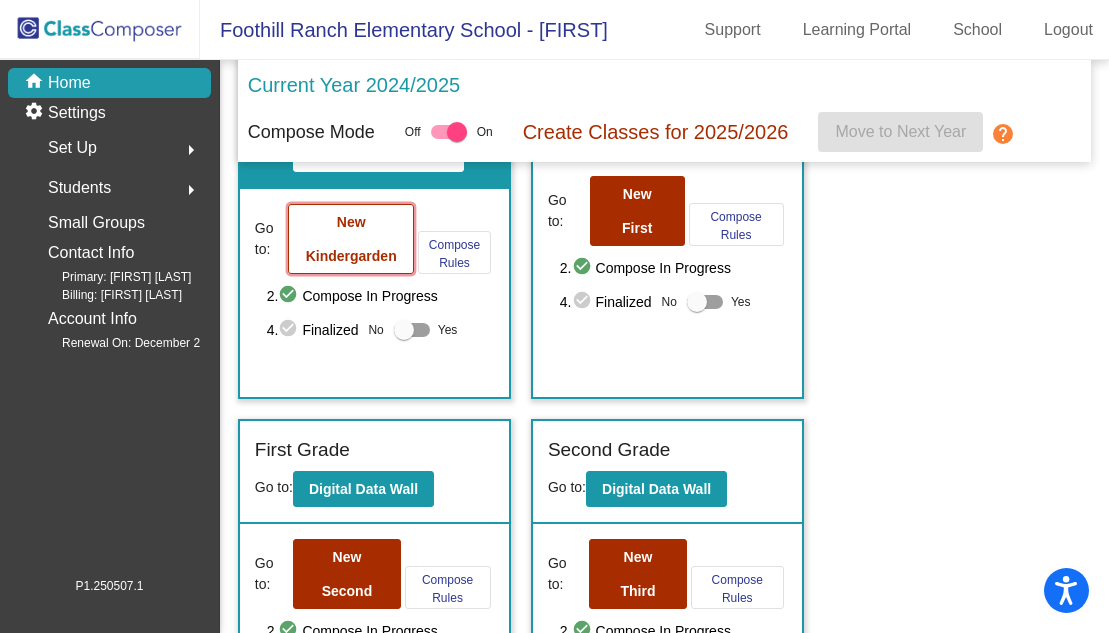 click on "New Kindergarden" 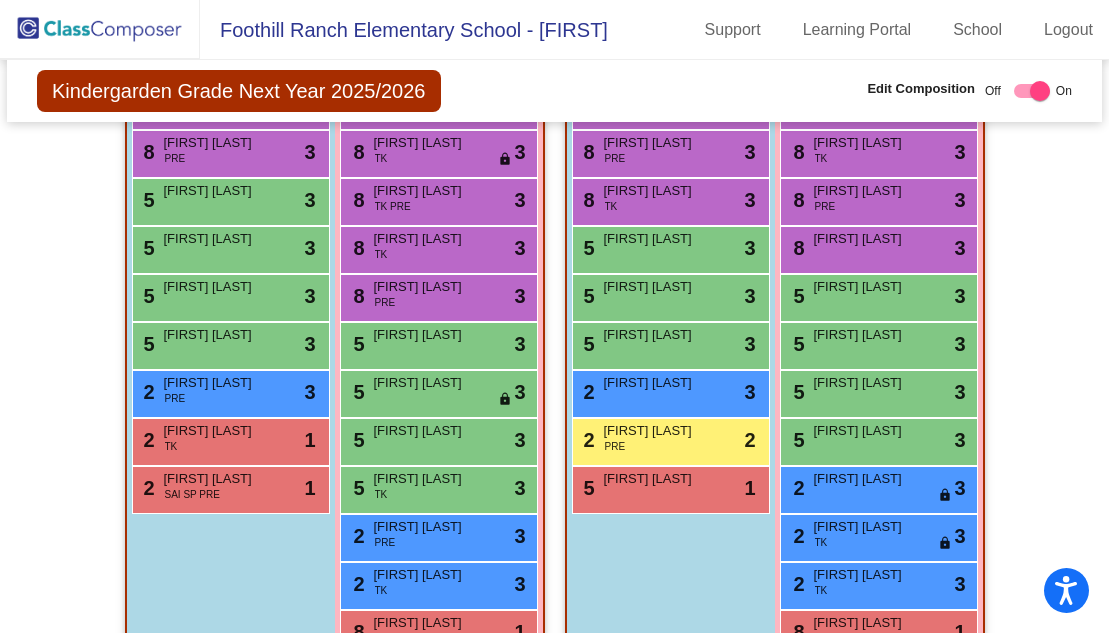 scroll, scrollTop: 1609, scrollLeft: 0, axis: vertical 